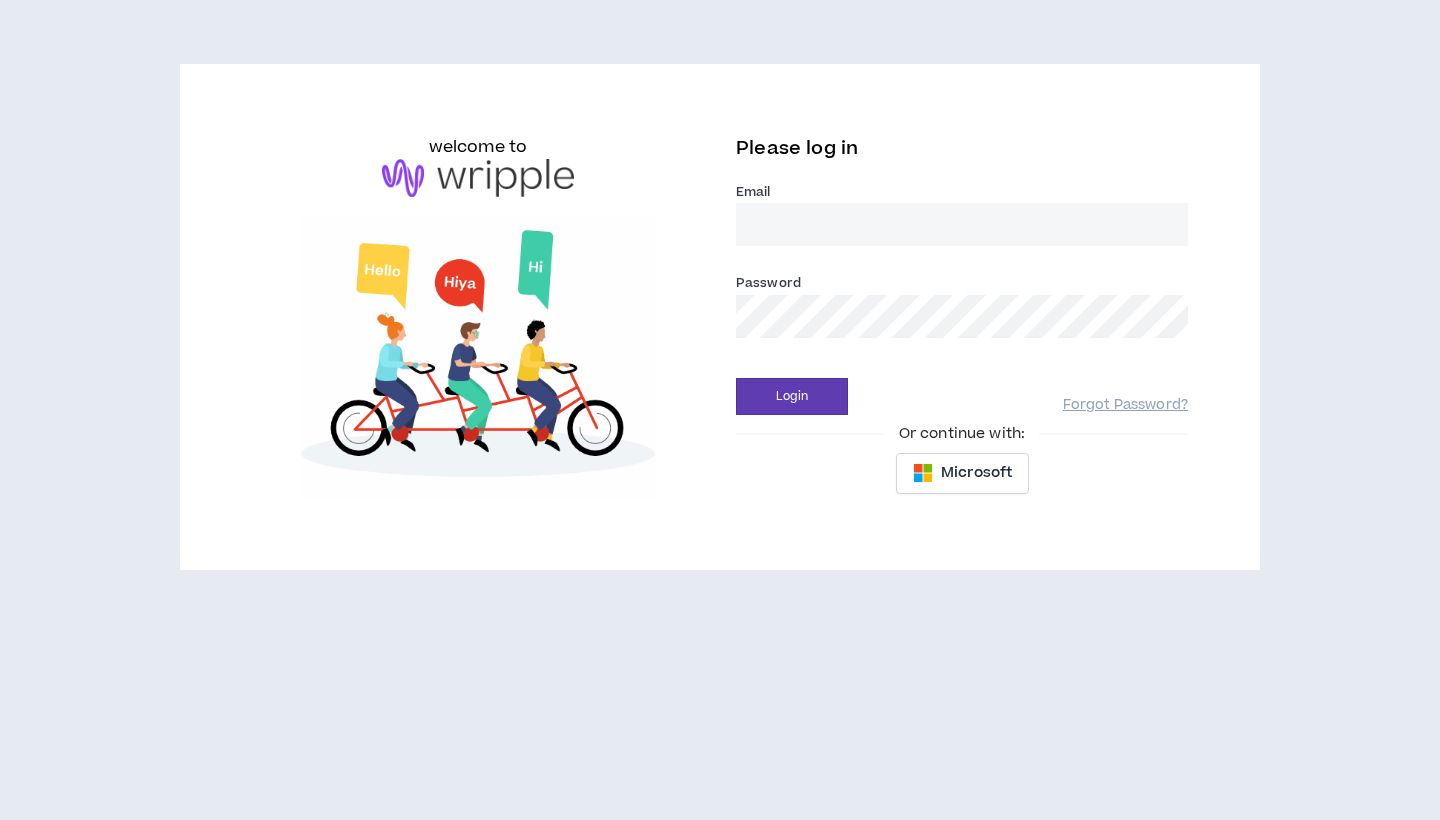 scroll, scrollTop: 0, scrollLeft: 0, axis: both 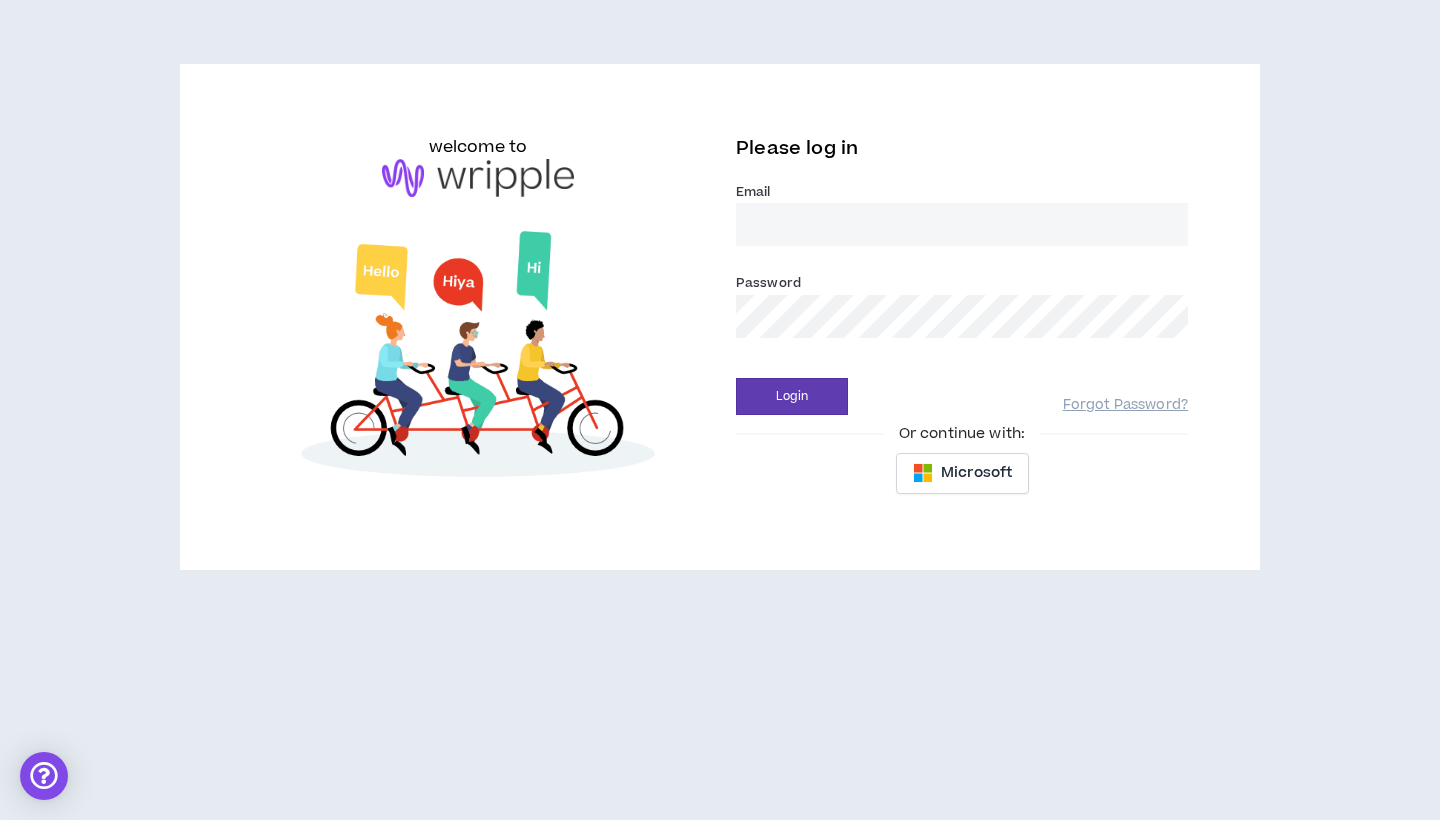 type on "[USERNAME]@[DOMAIN]" 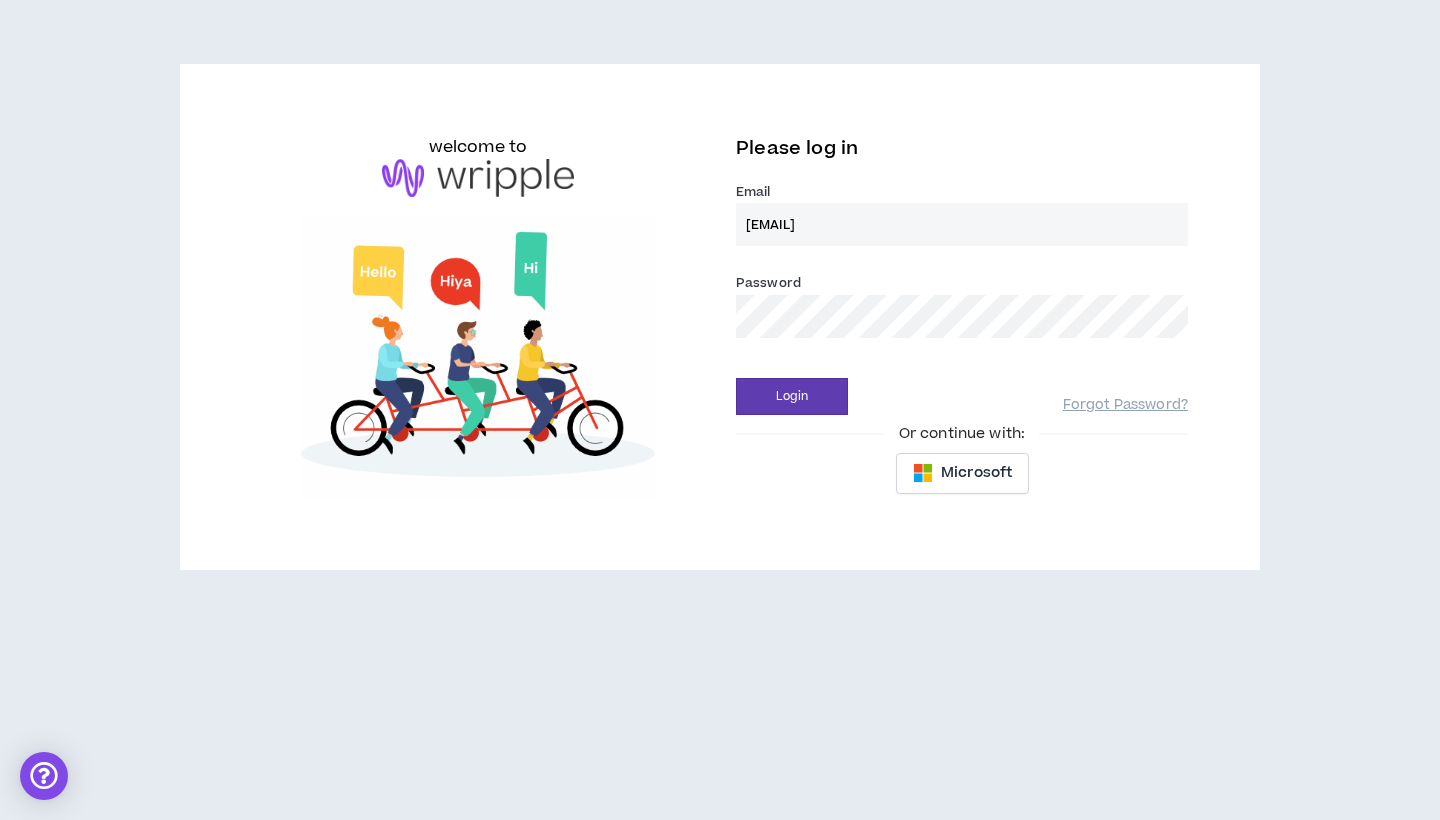 click on "Login" at bounding box center (792, 396) 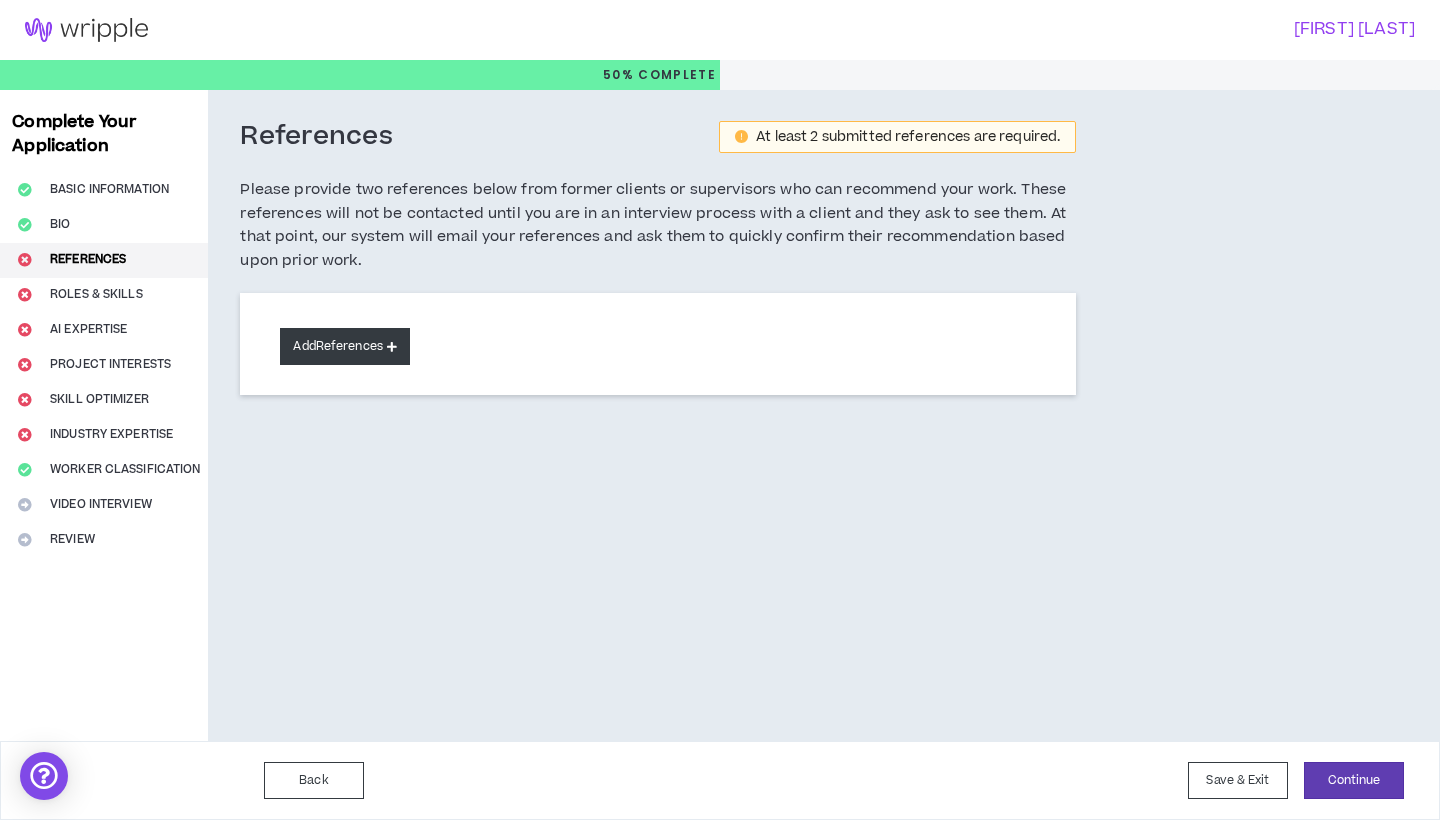 click on "Add  References" at bounding box center [345, 346] 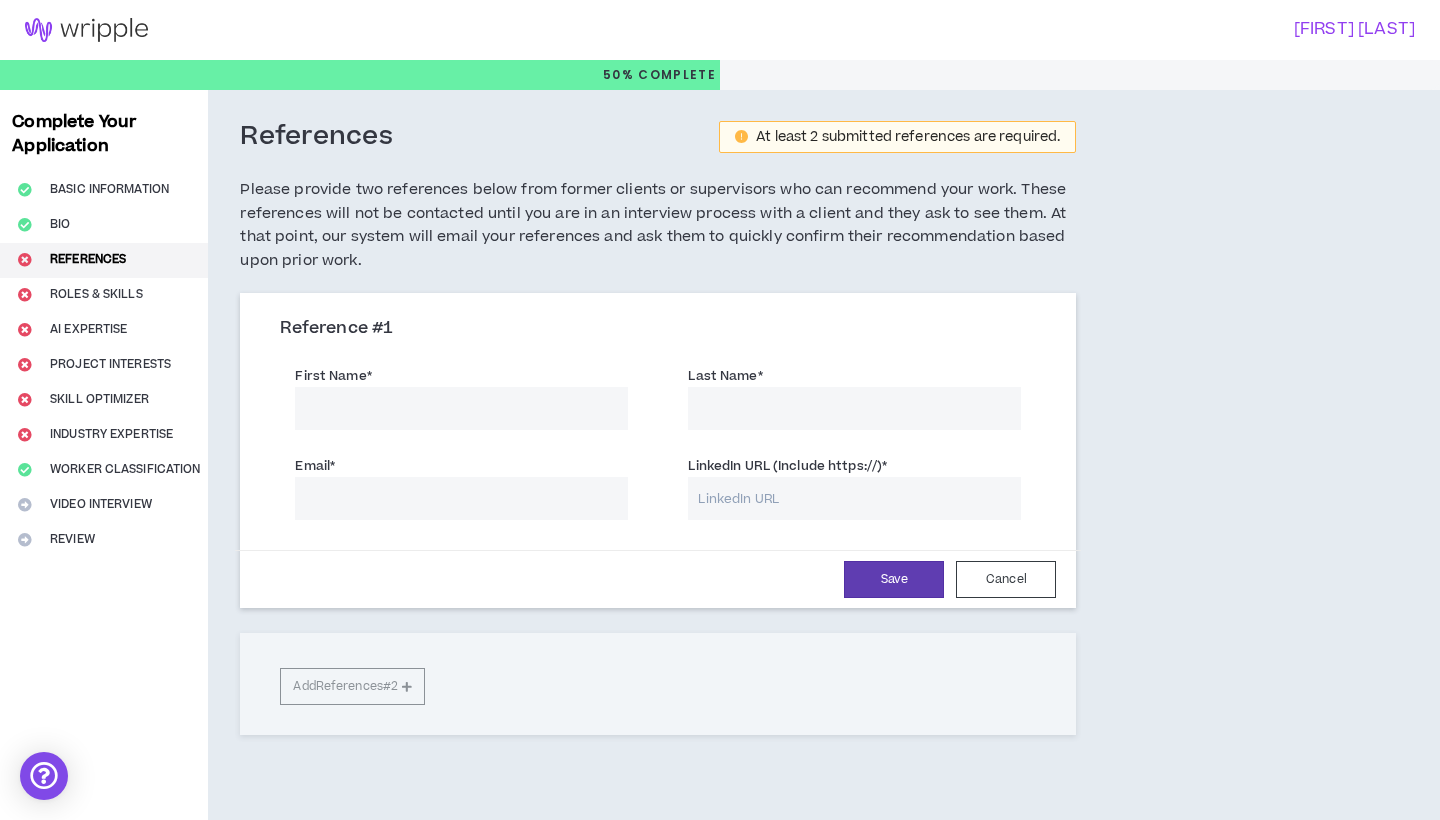 paste on "Company: Birlasoft Name: Satyam Kayala Mail: satya.kayala@birlasoft.com Phone number: 209-416-0332" 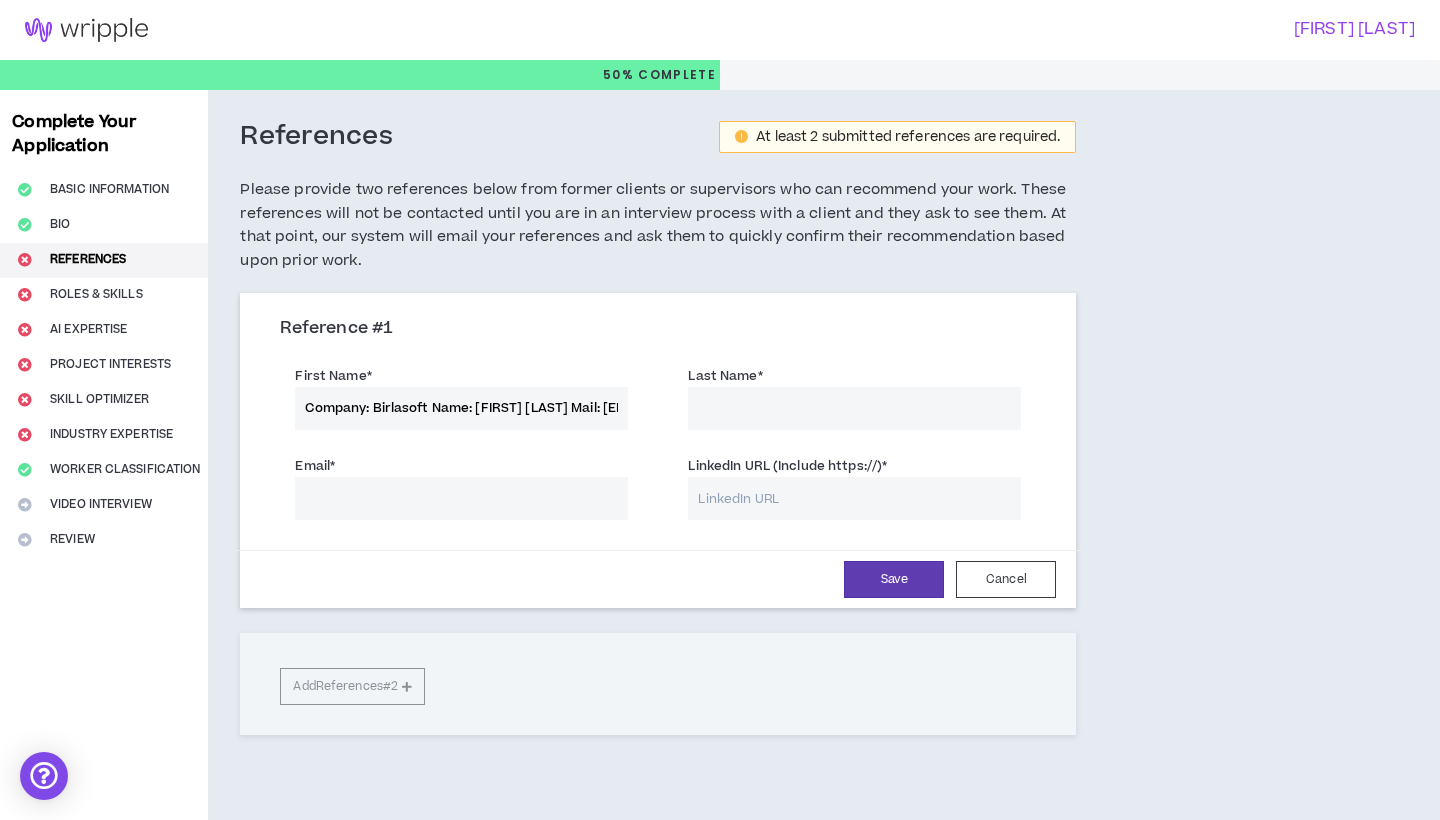 drag, startPoint x: 402, startPoint y: 401, endPoint x: 610, endPoint y: 406, distance: 208.06009 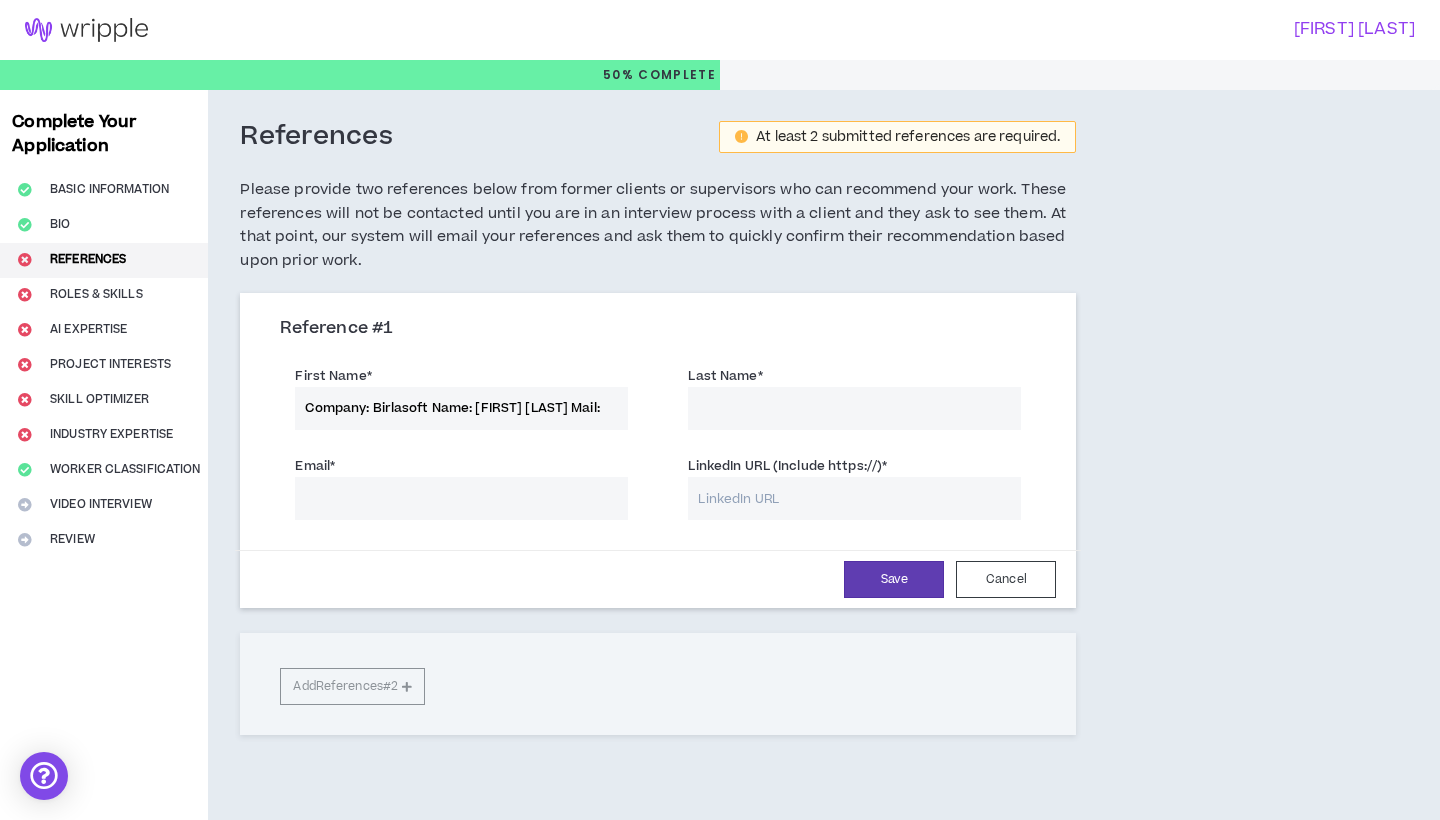 type on "Company: Birlasoft Name: Satyam Kayala Mail:" 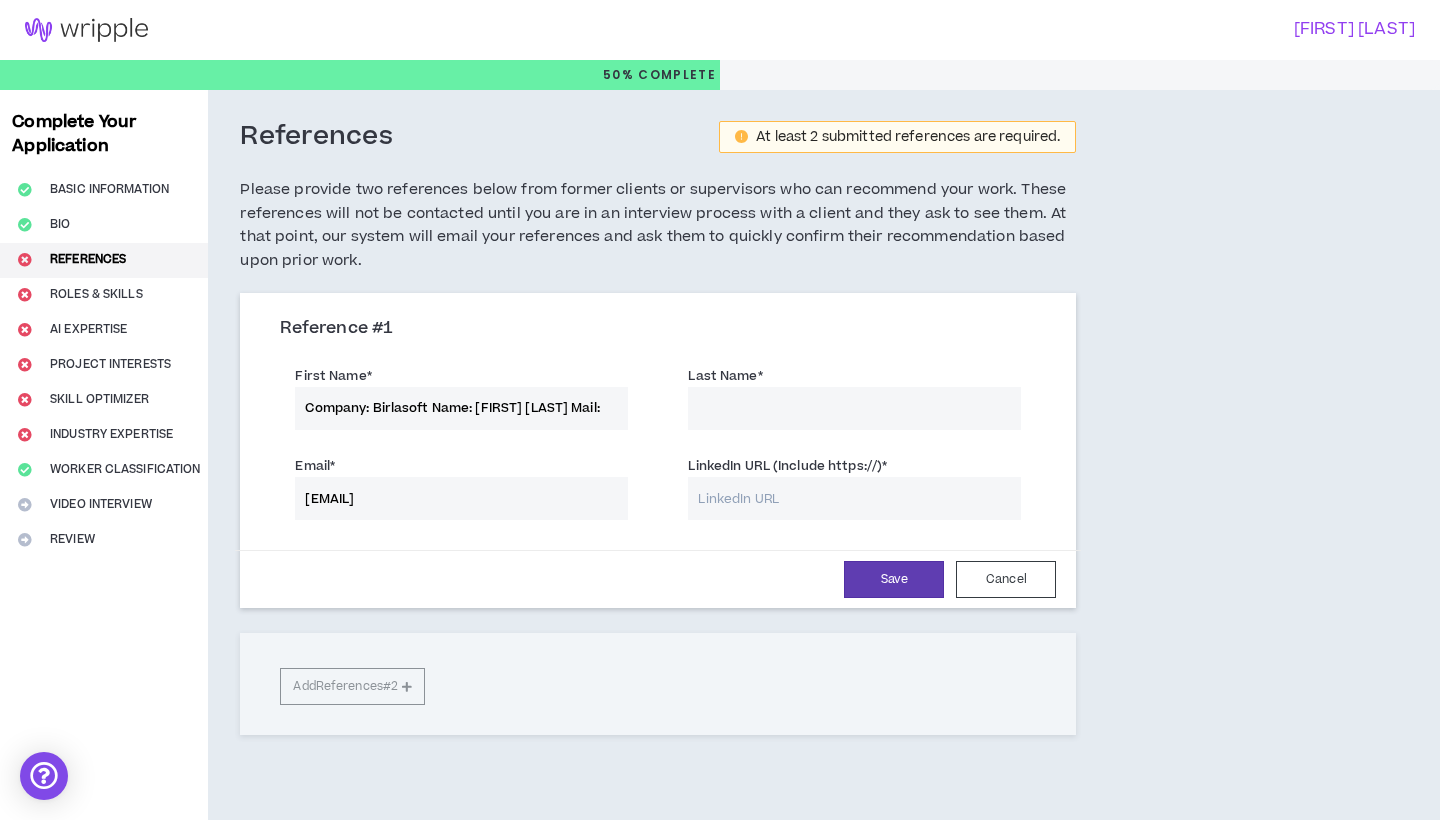 type on "[USERNAME]@[DOMAIN]" 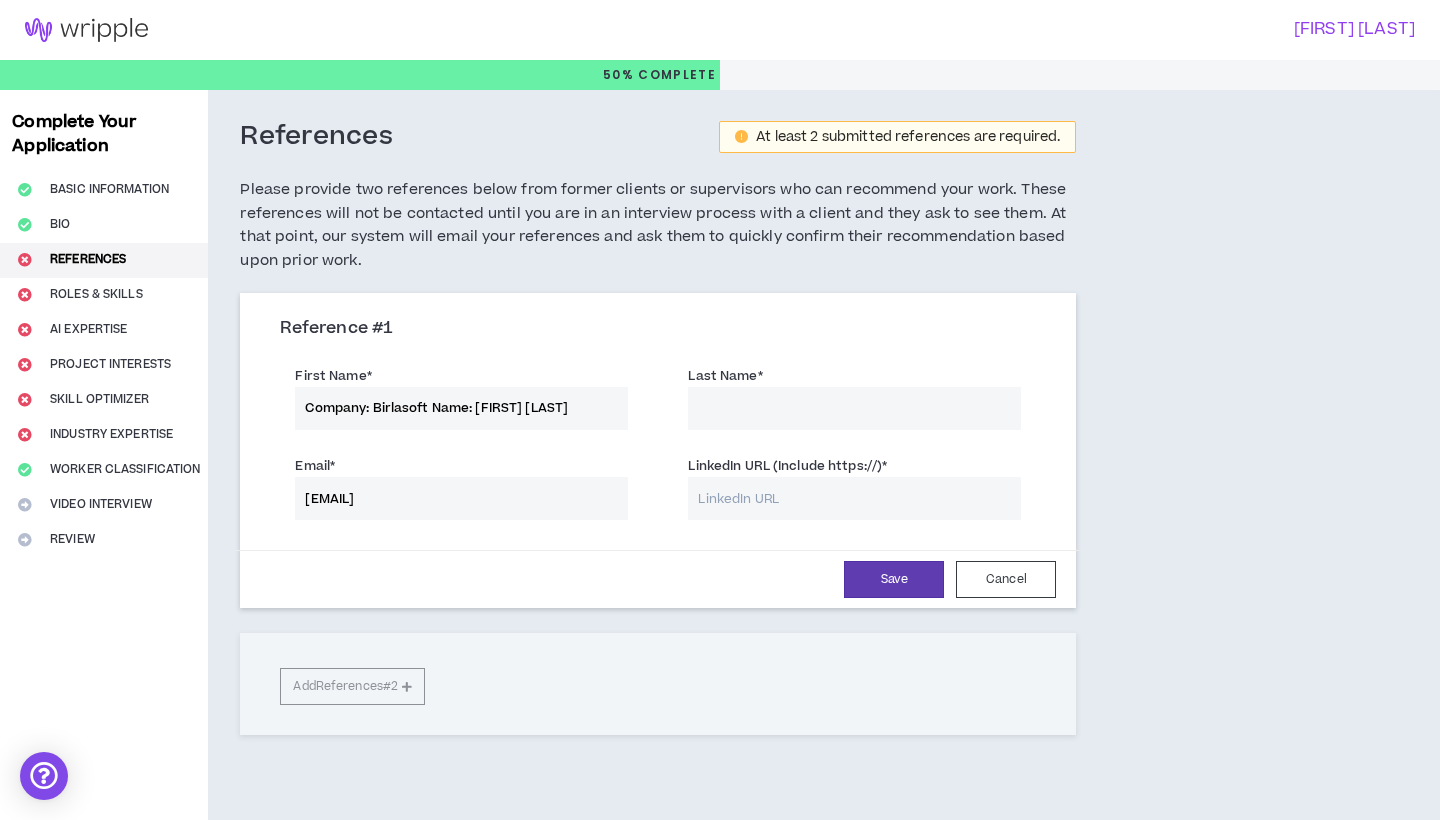 drag, startPoint x: 479, startPoint y: 402, endPoint x: 189, endPoint y: 371, distance: 291.6522 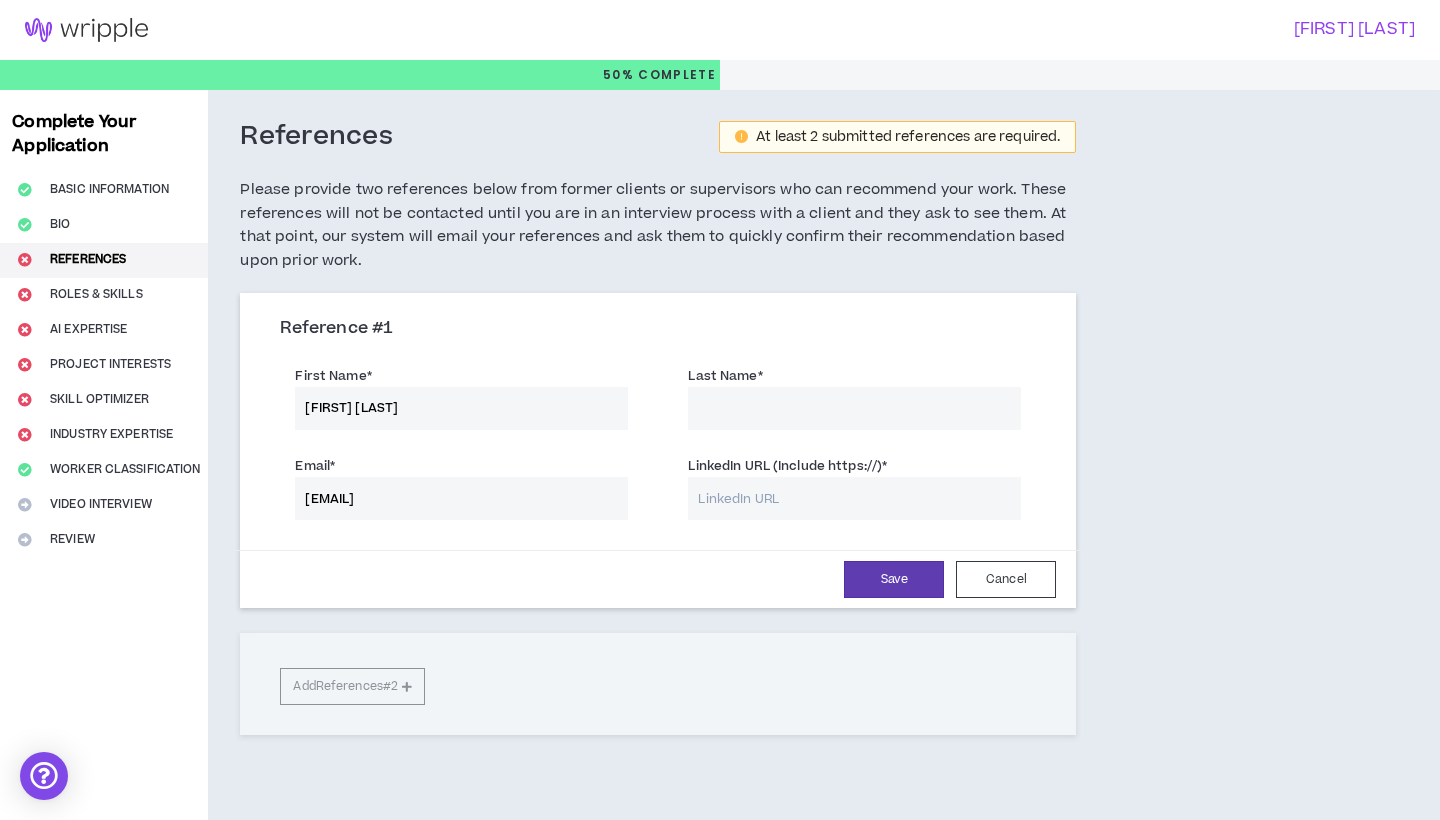 drag, startPoint x: 406, startPoint y: 406, endPoint x: 359, endPoint y: 401, distance: 47.26521 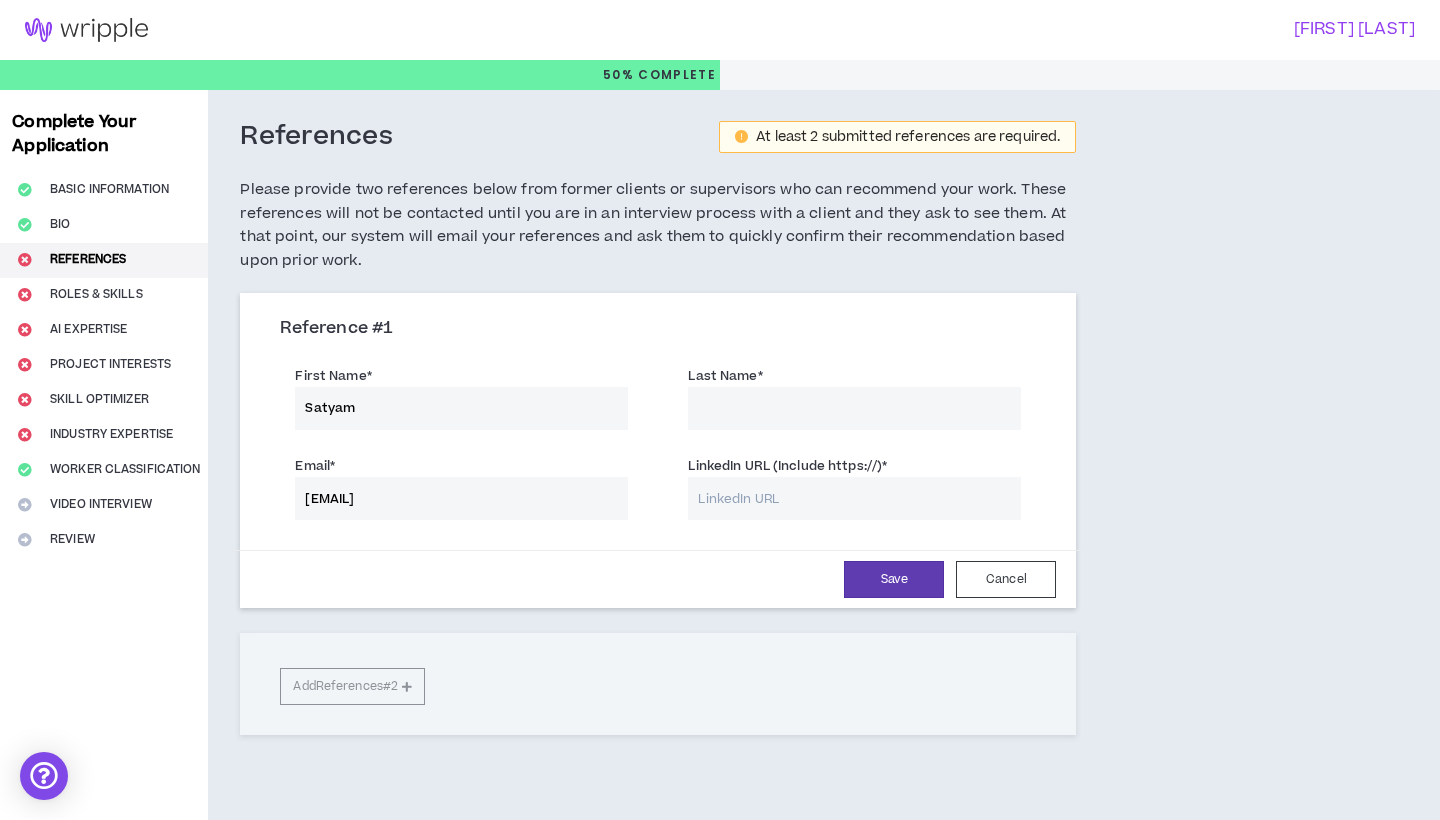 type on "Satyam" 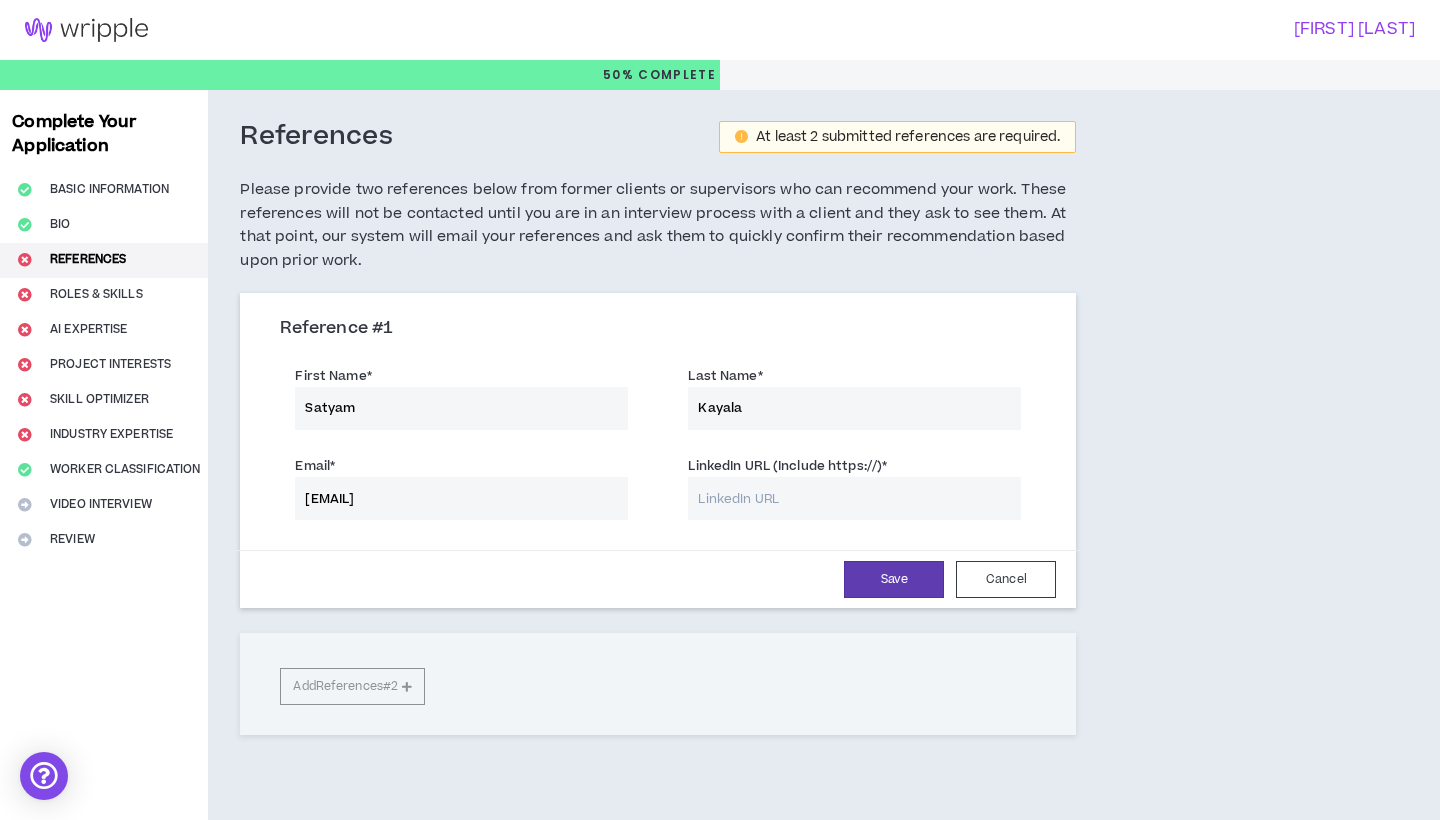type on "Kayala" 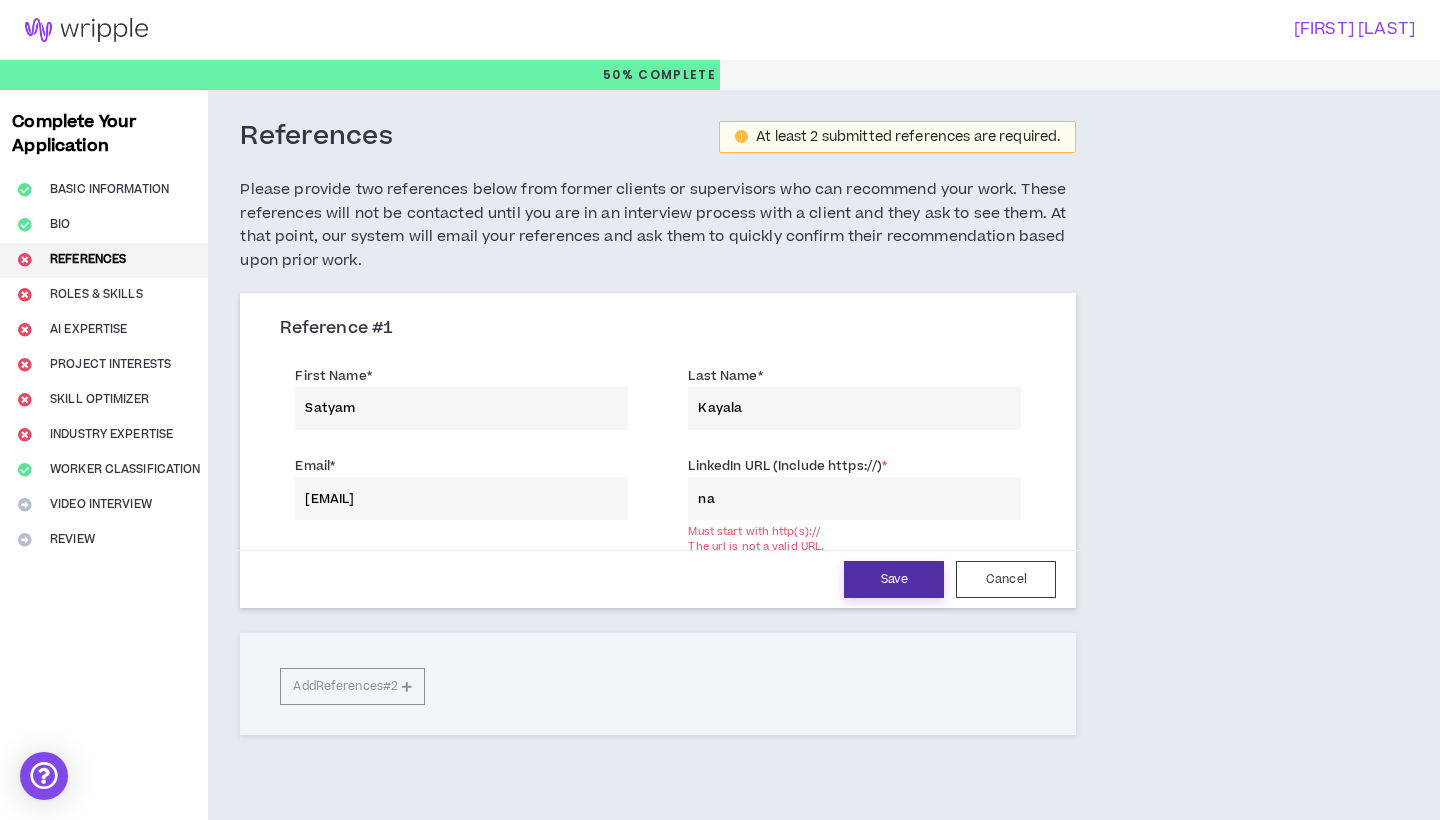 type on "n" 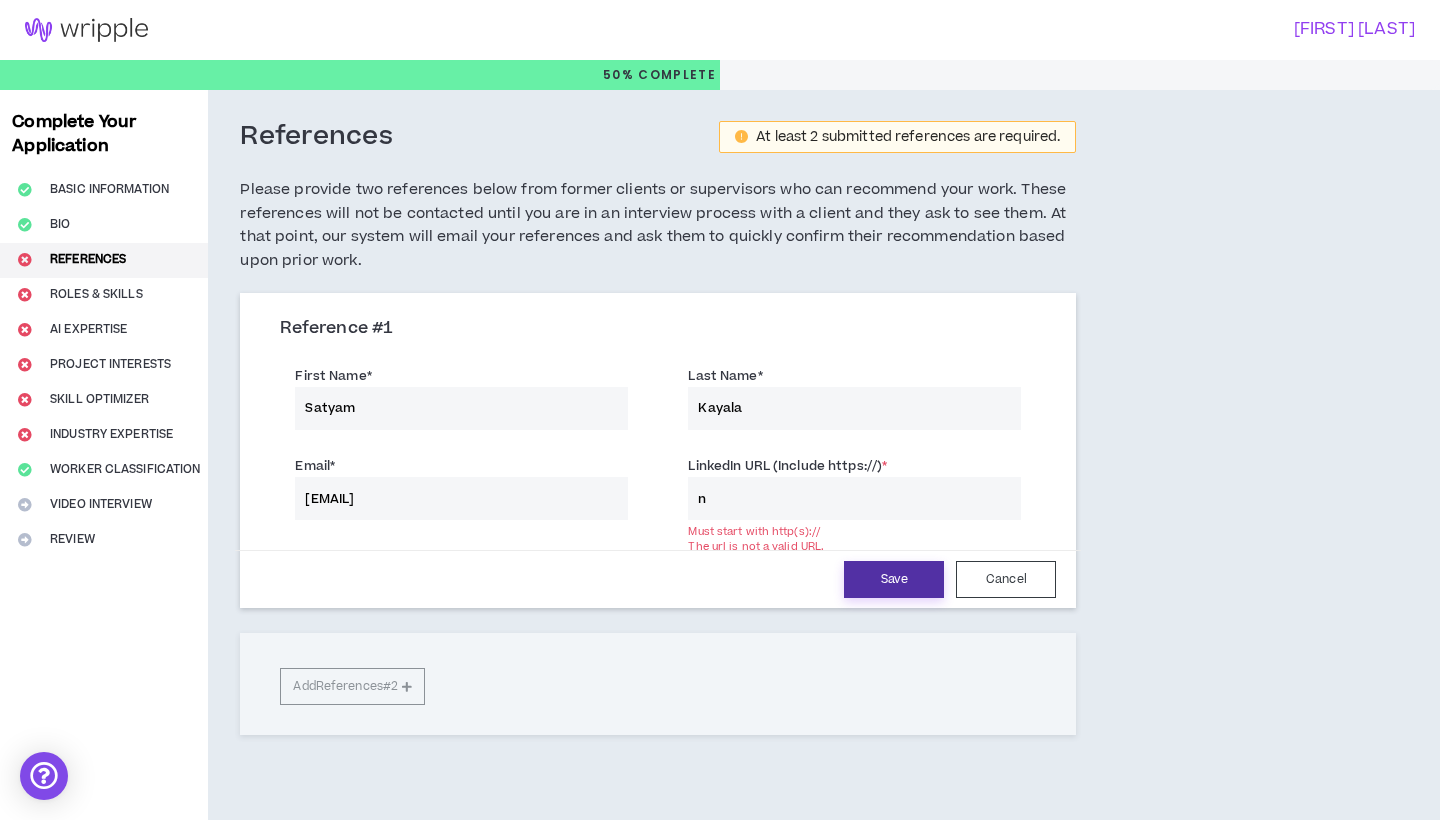 type 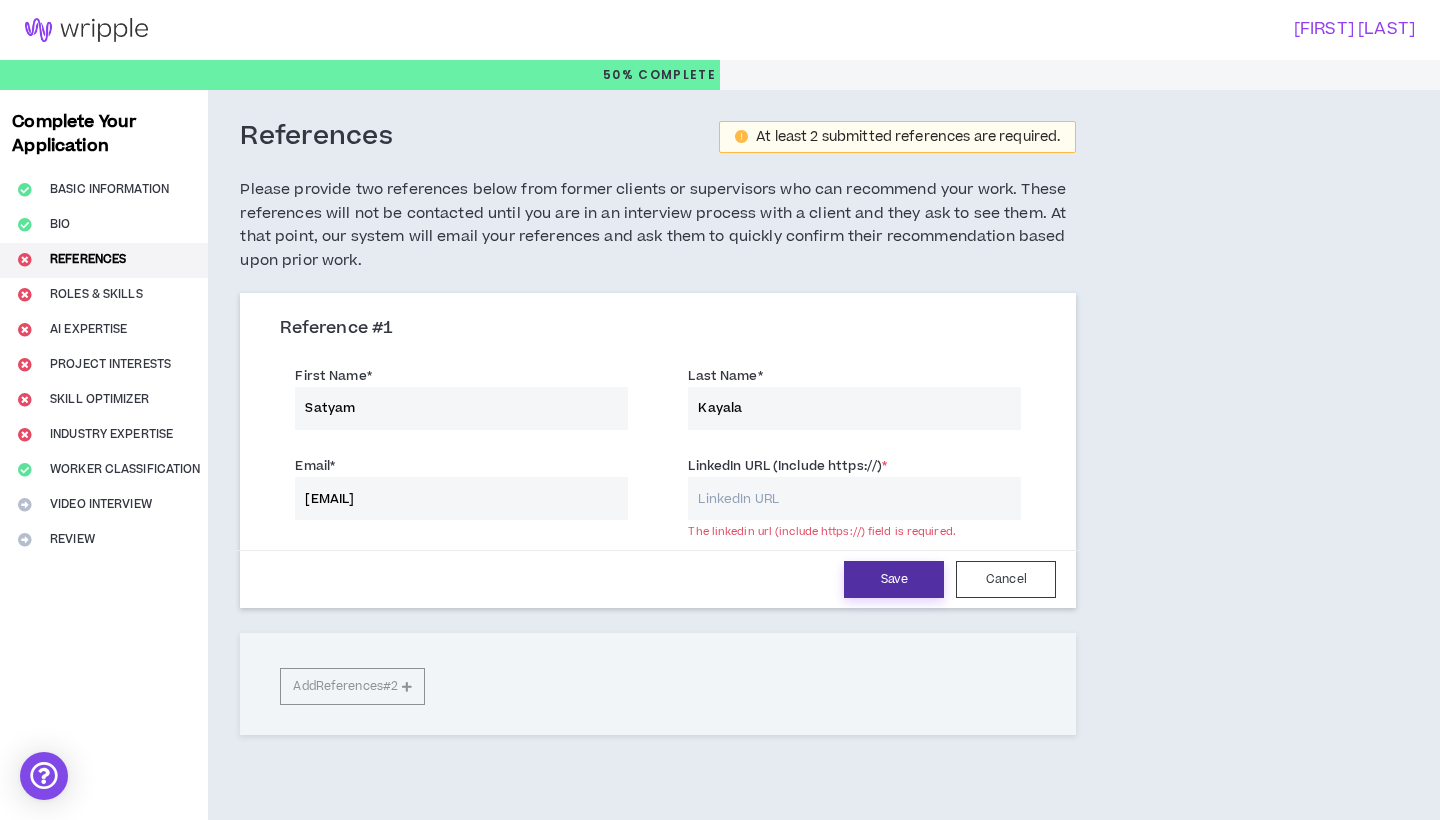 click on "Save" at bounding box center [894, 579] 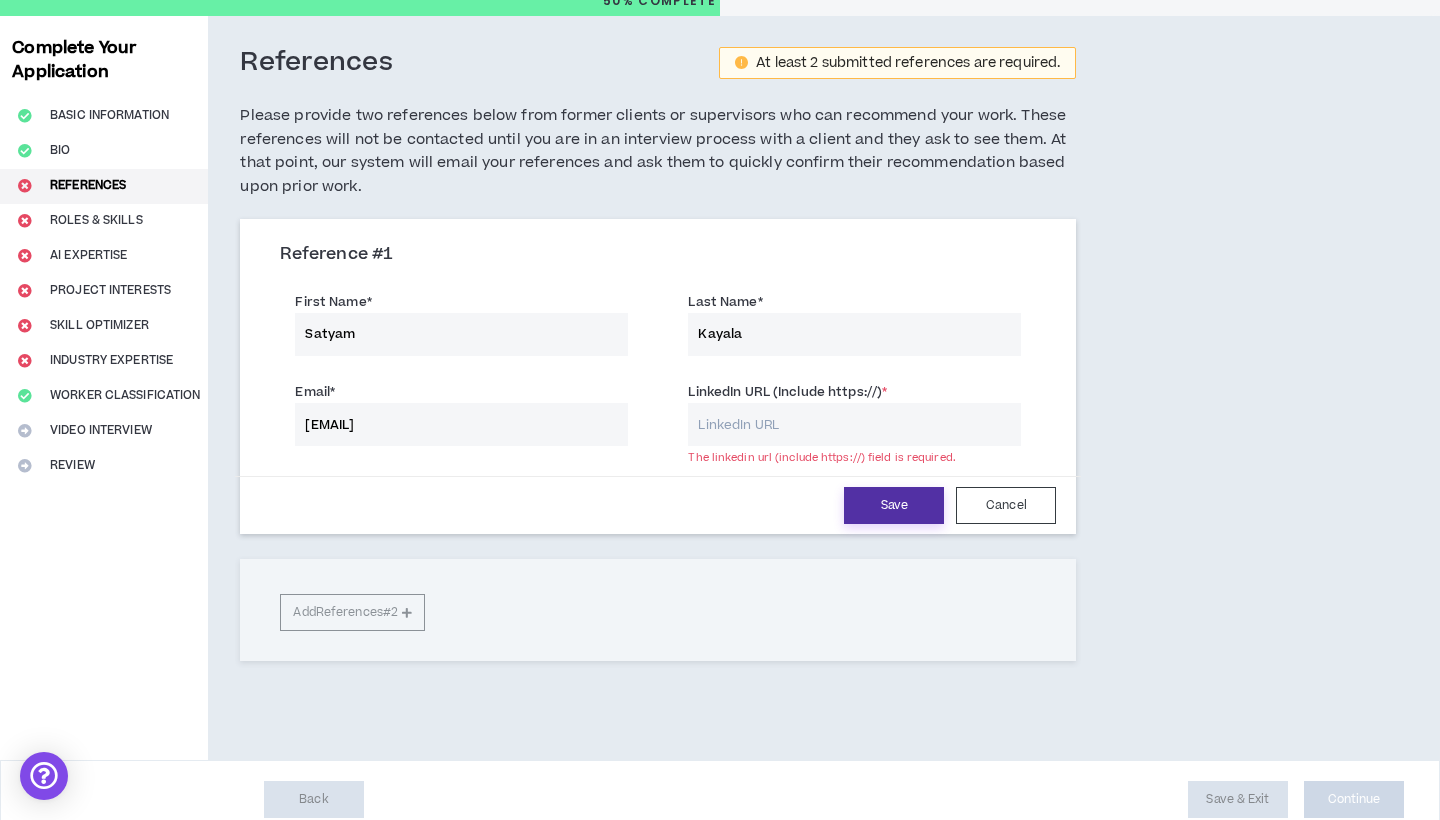 scroll, scrollTop: 88, scrollLeft: 0, axis: vertical 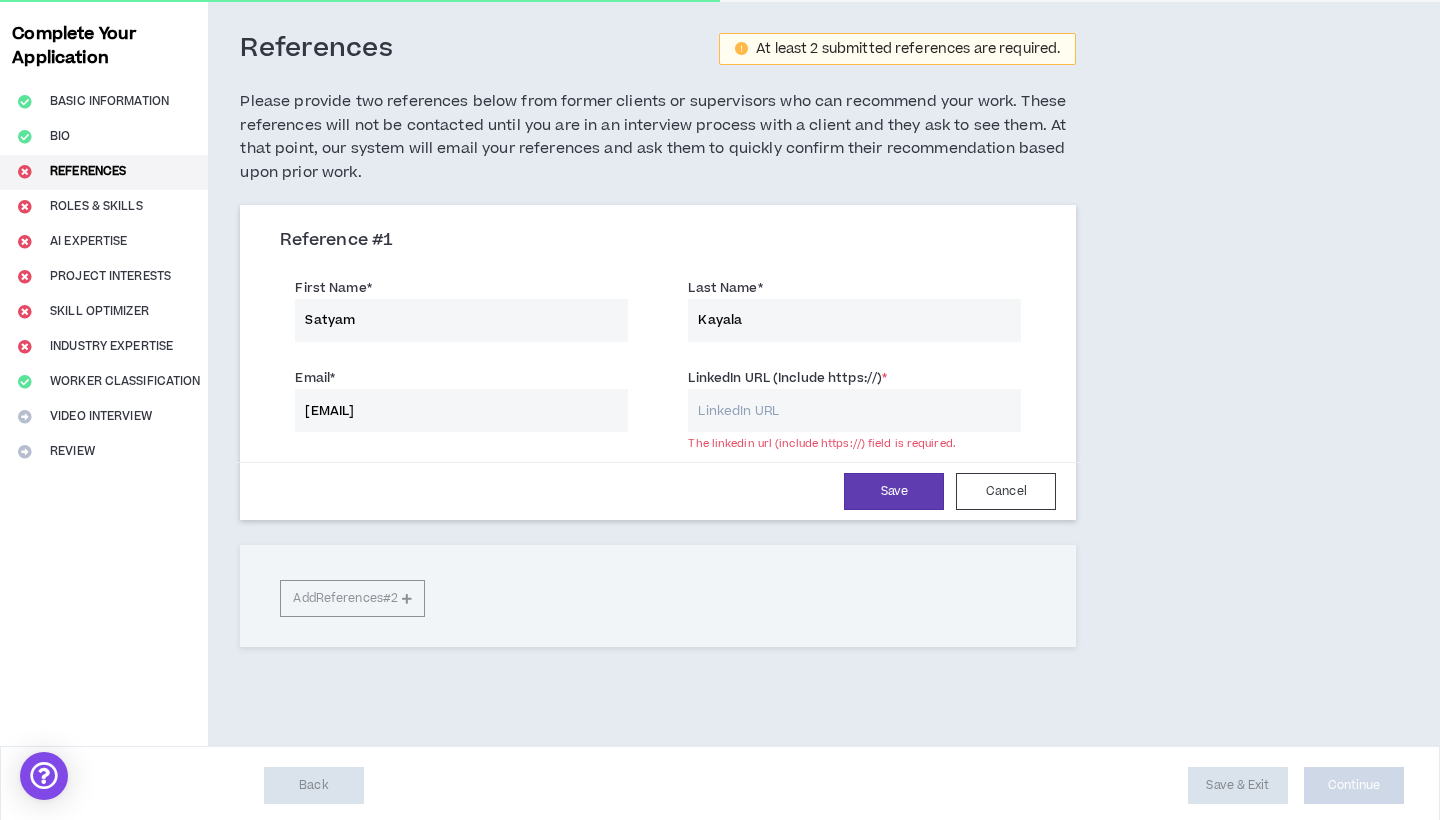 click on "Reference # 1 First Name  * Satyam Last Name  * Kayala Email  * satya.kayala@birlasoft.com LinkedIn URL (Include https://)  * The linkedin url (include https://) field is required. Save Cancel Add  References  #2" at bounding box center (658, 426) 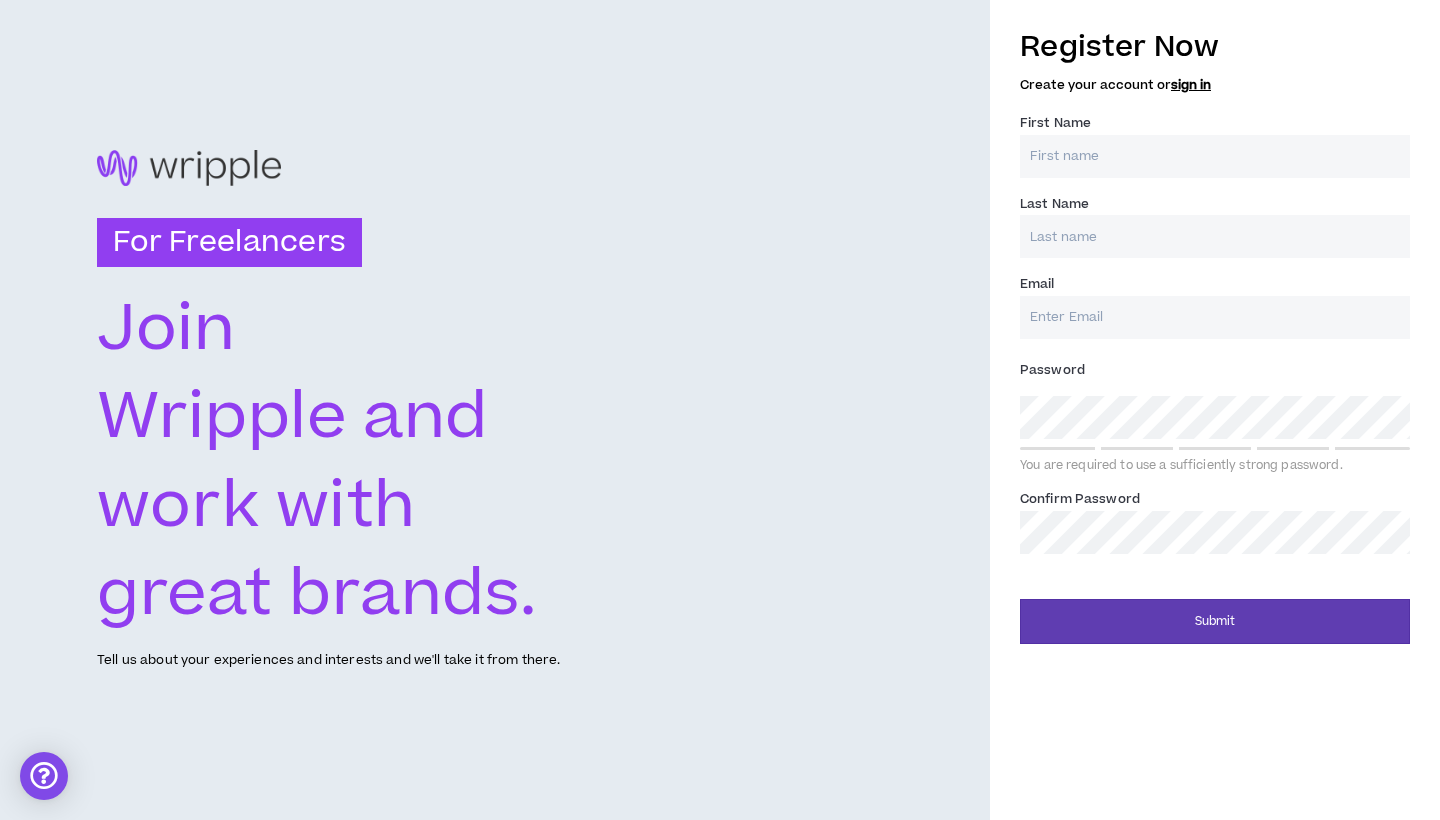 scroll, scrollTop: 0, scrollLeft: 0, axis: both 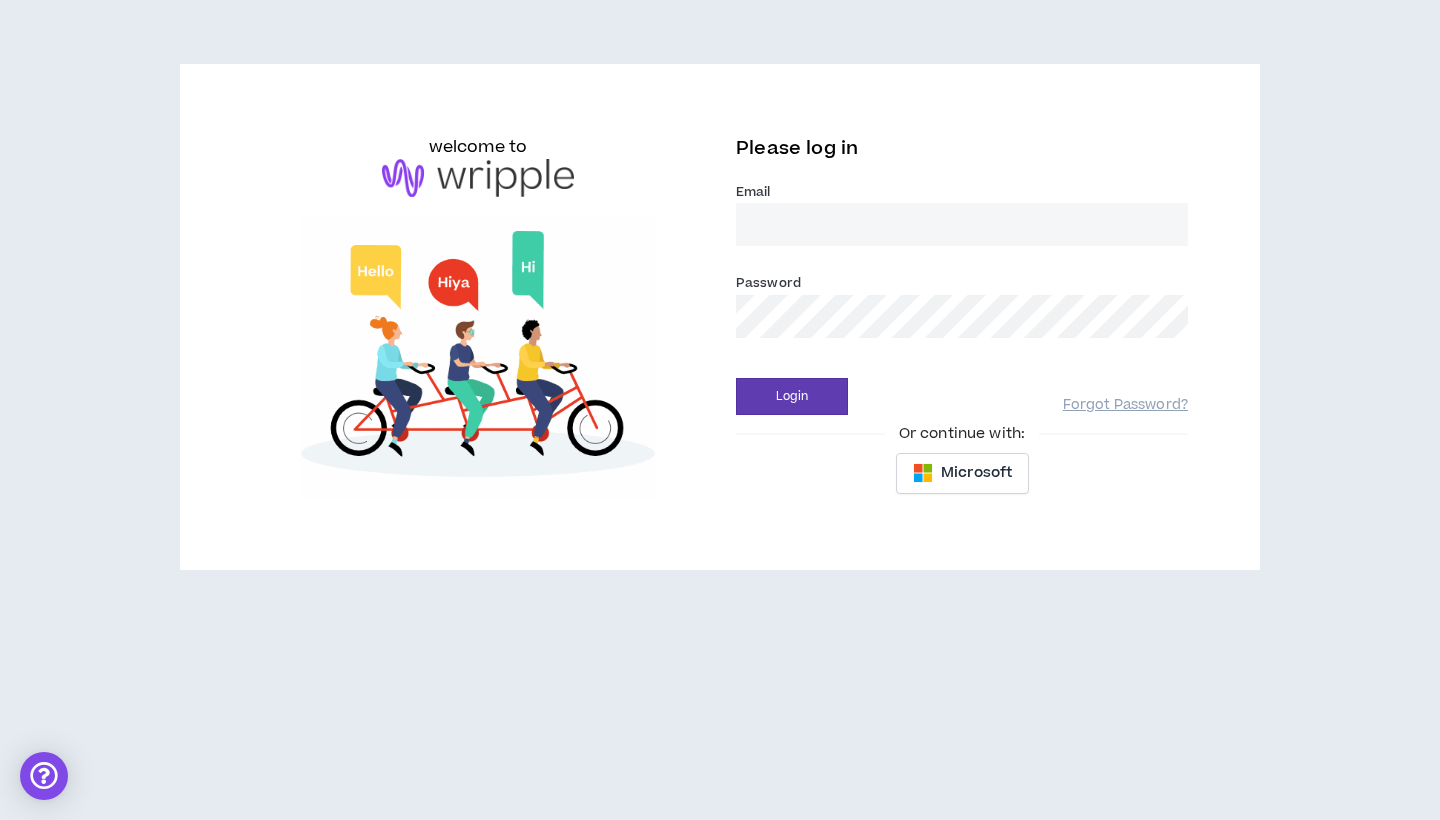 type on "[USERNAME]@[DOMAIN]" 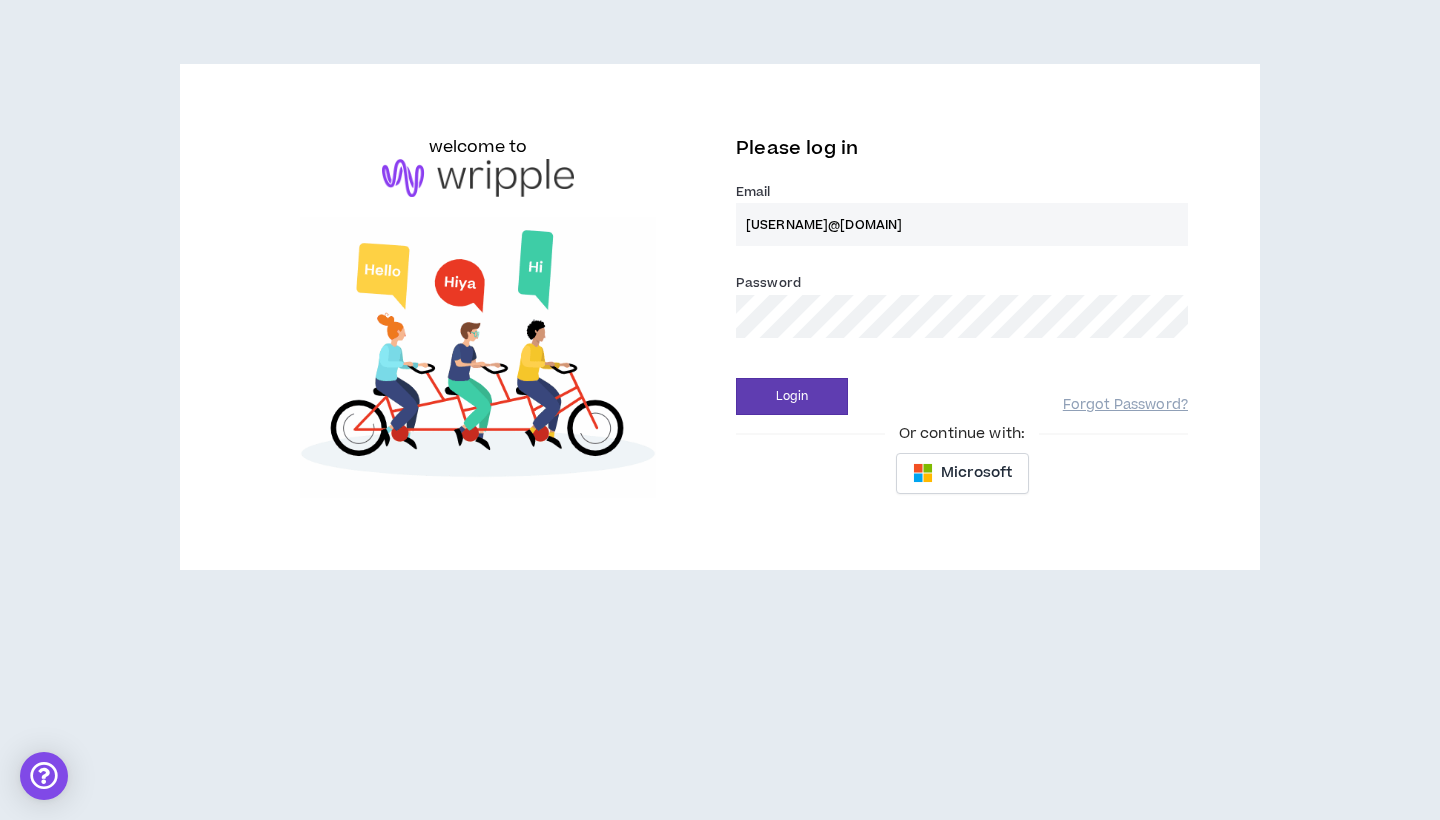 click on "Login" at bounding box center (792, 396) 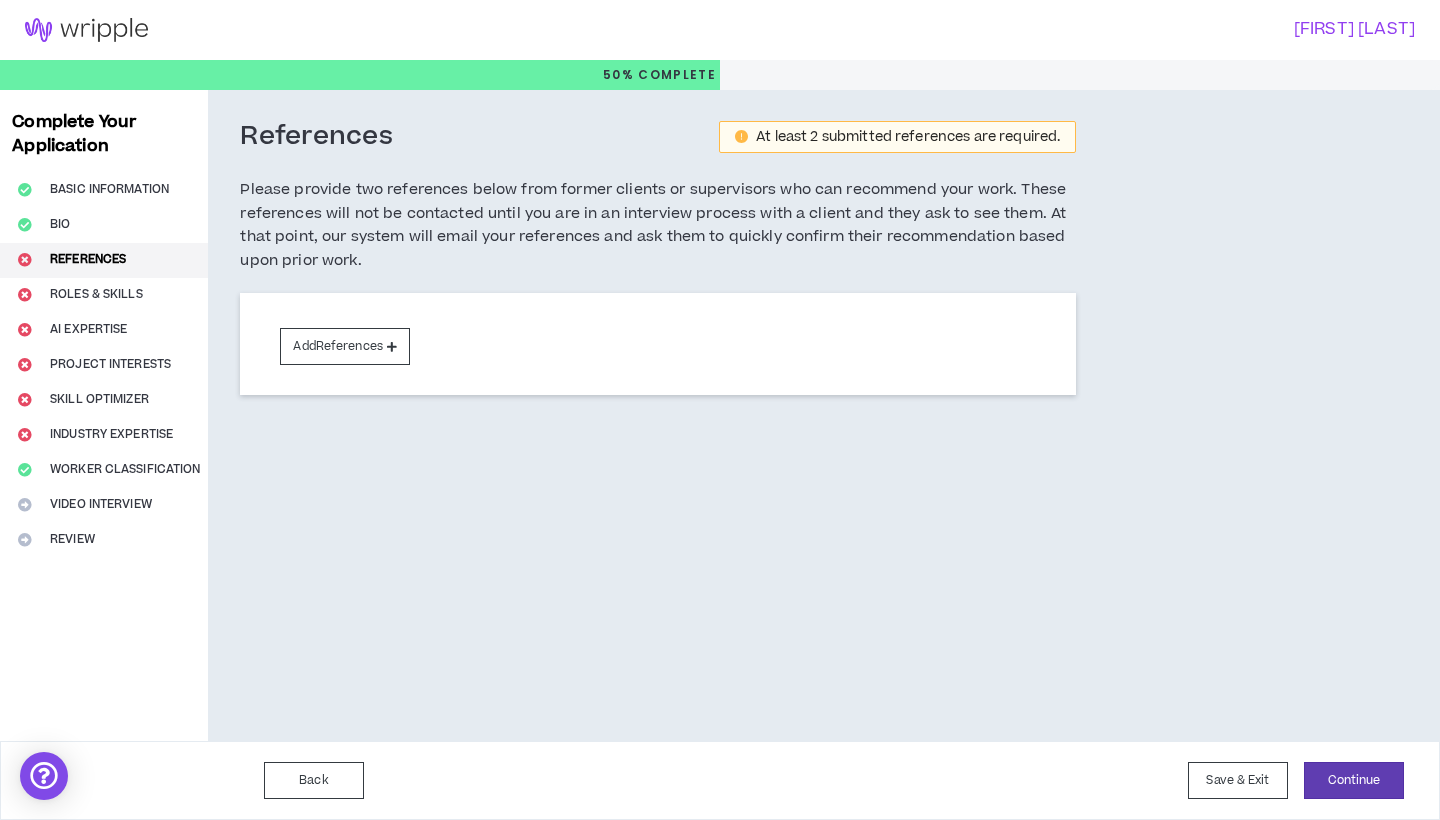 click on "Complete Your Application Basic Information Bio References Roles & Skills AI Expertise Project Interests Skill Optimizer Industry Expertise Worker Classification Video Interview Review" at bounding box center [104, 415] 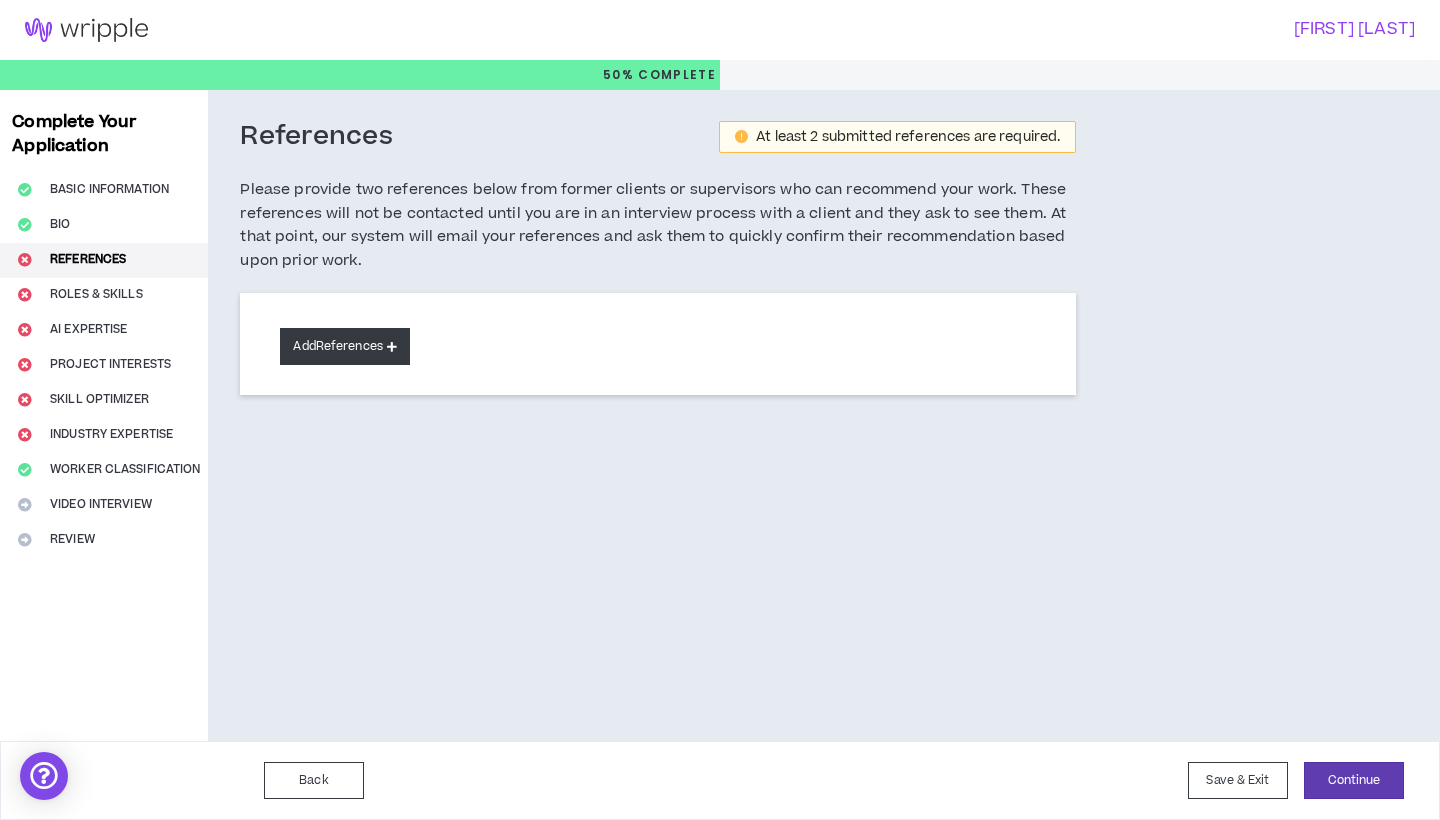 click on "Add  References" at bounding box center (345, 346) 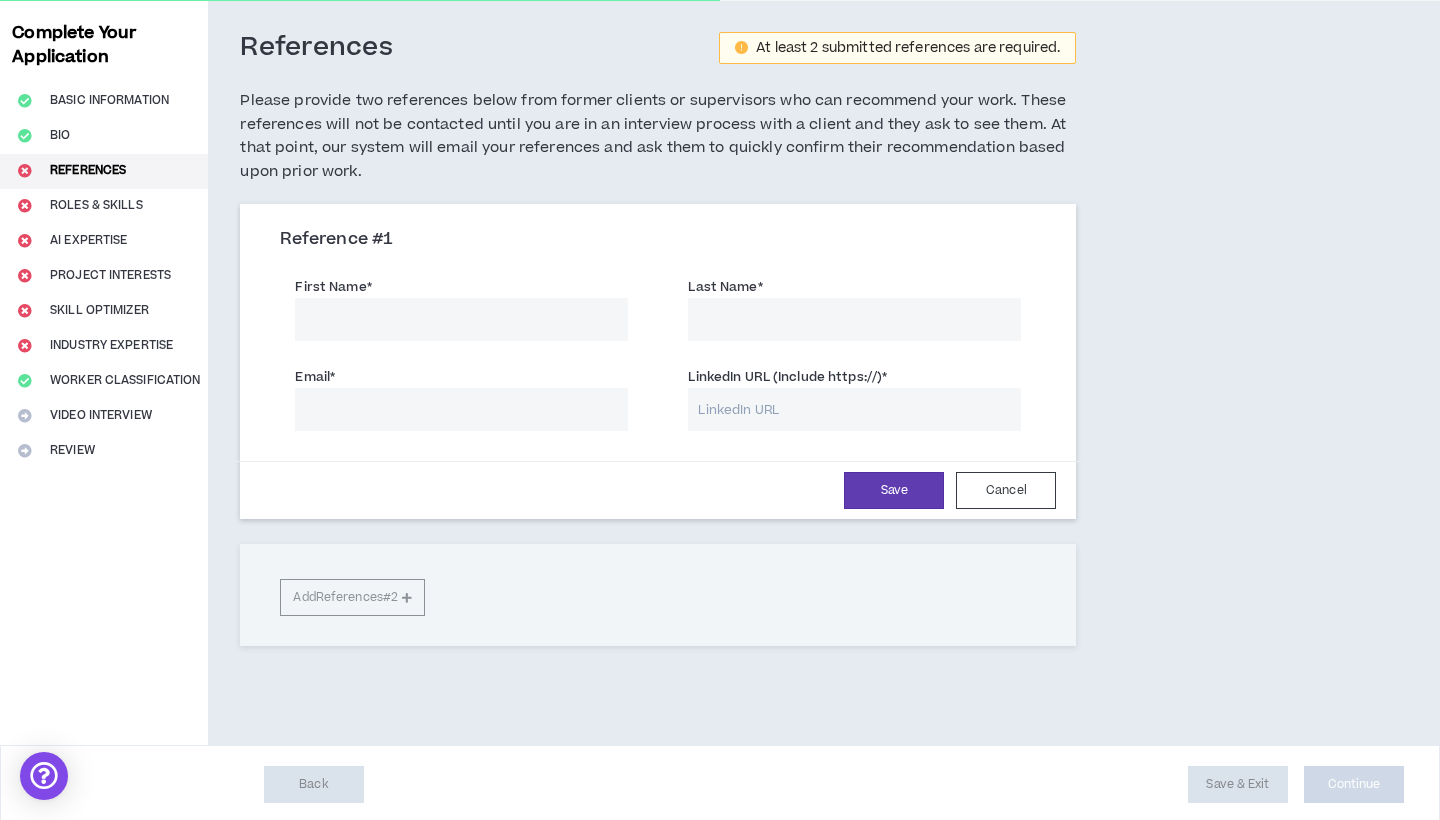 scroll, scrollTop: 88, scrollLeft: 0, axis: vertical 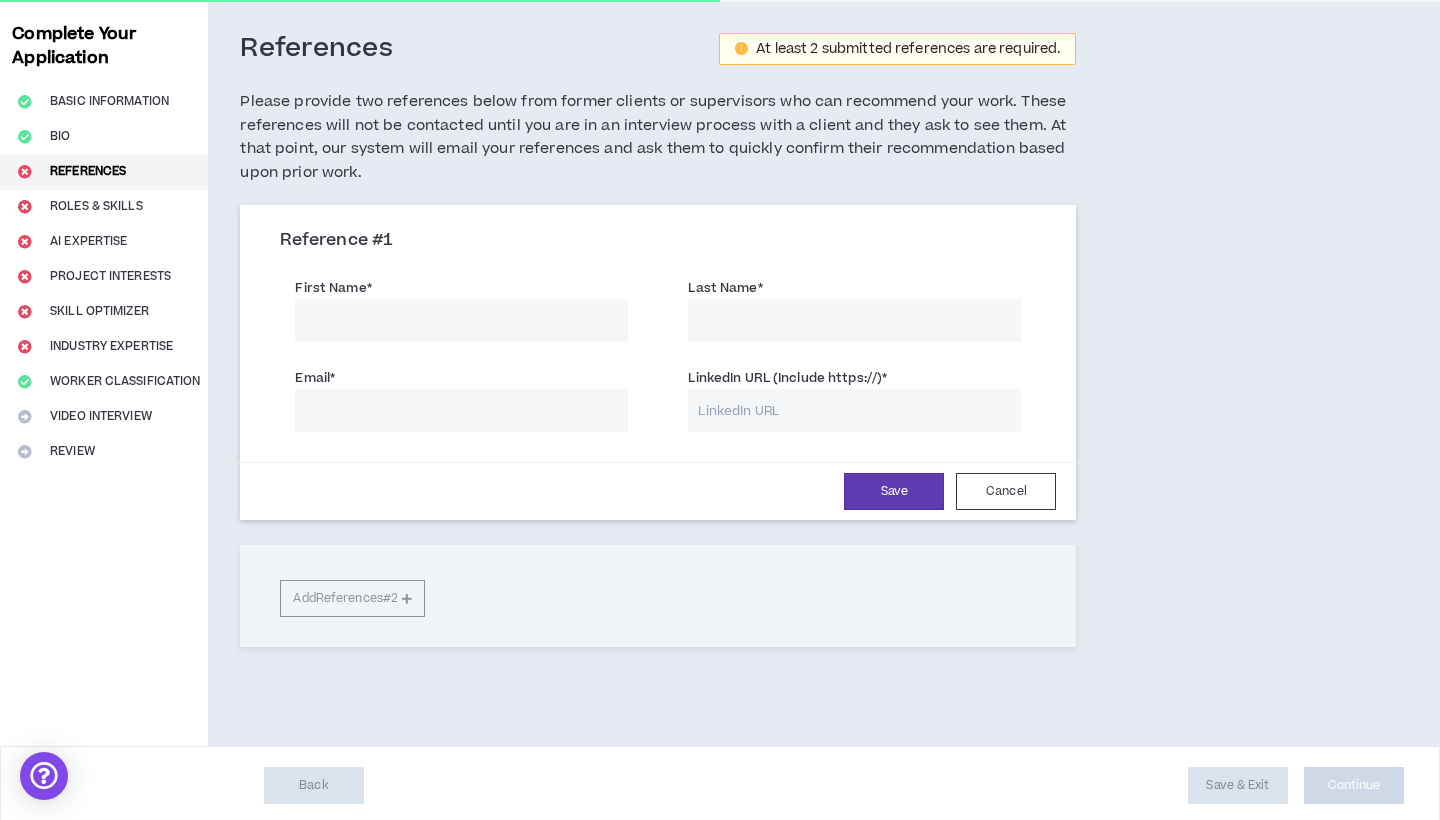 click on "Reference # 1 First Name  * Last Name  * Email  * LinkedIn URL (Include https://)  * Save Cancel Add  References  #2" at bounding box center [658, 426] 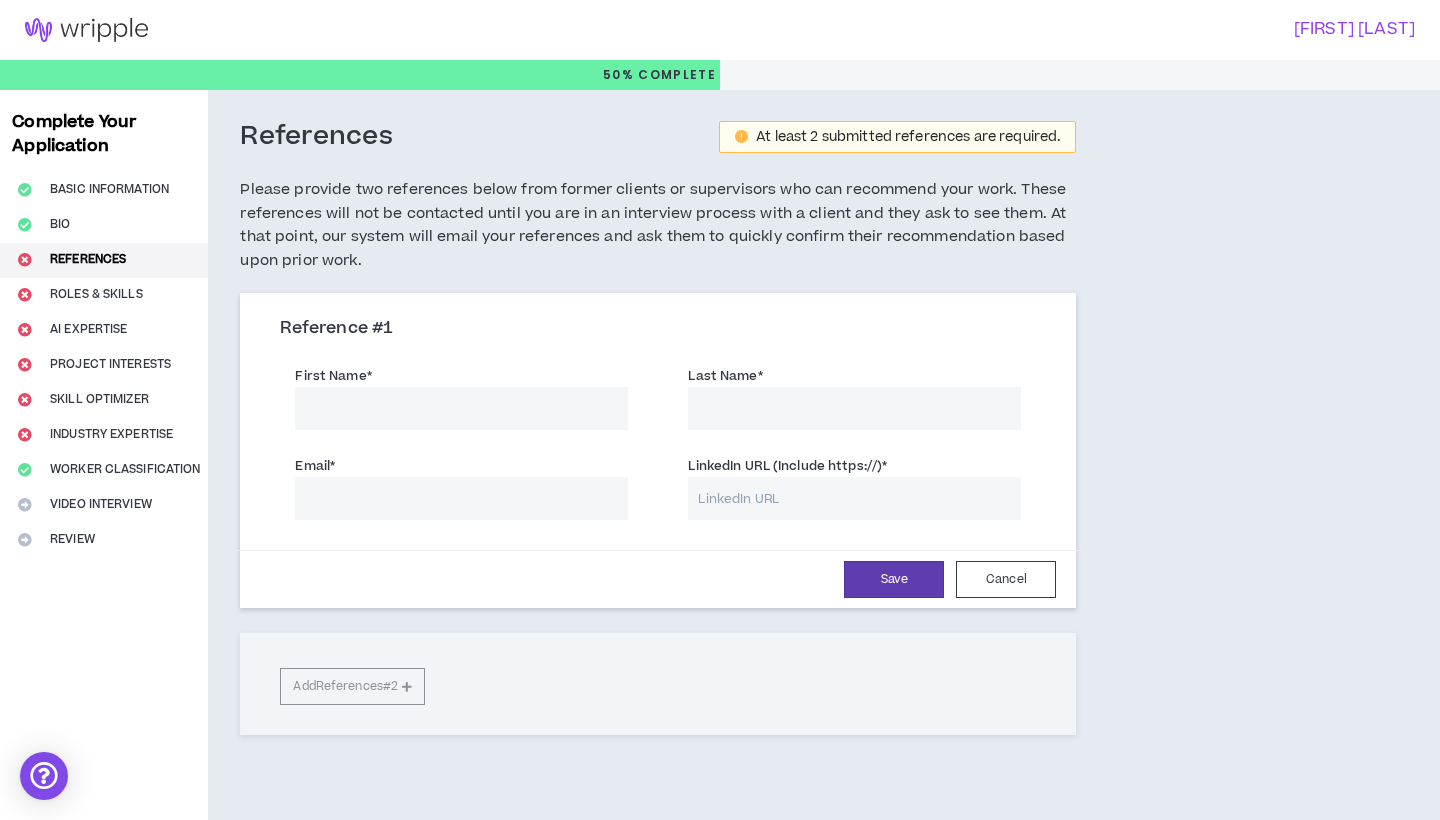 scroll, scrollTop: 0, scrollLeft: 0, axis: both 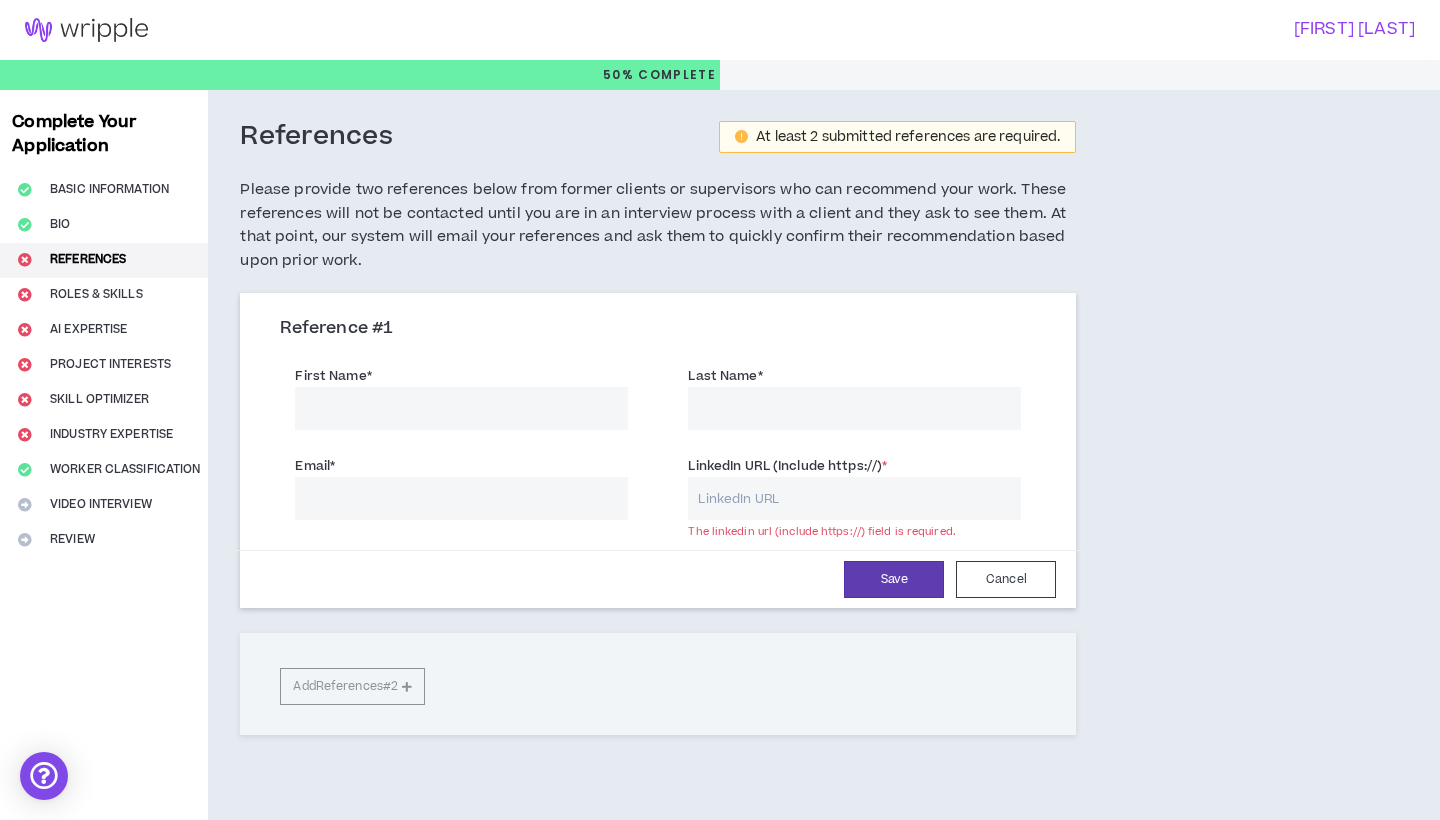 click on "LinkedIn URL (Include https://)  *" at bounding box center [854, 498] 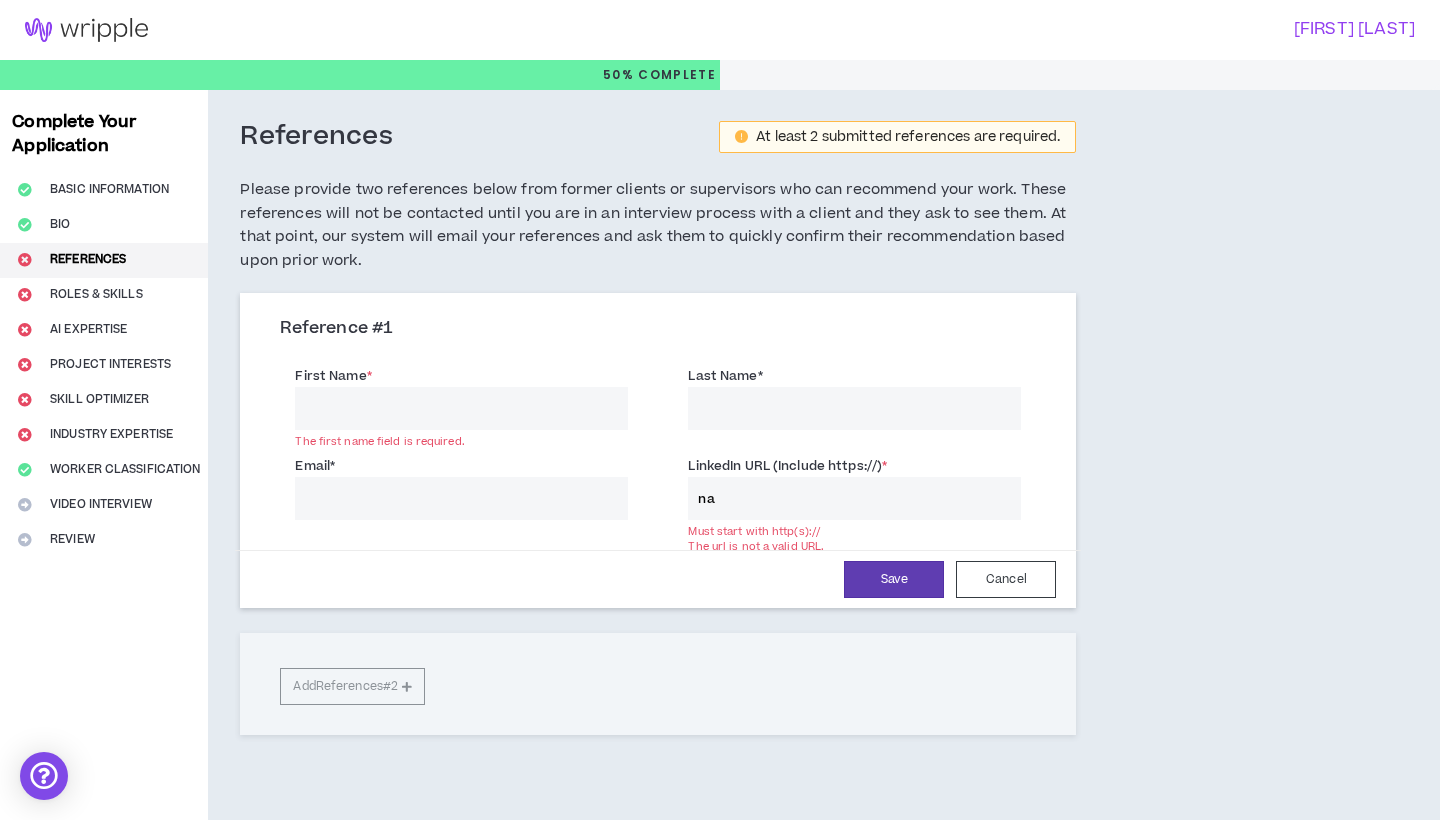 type on "na" 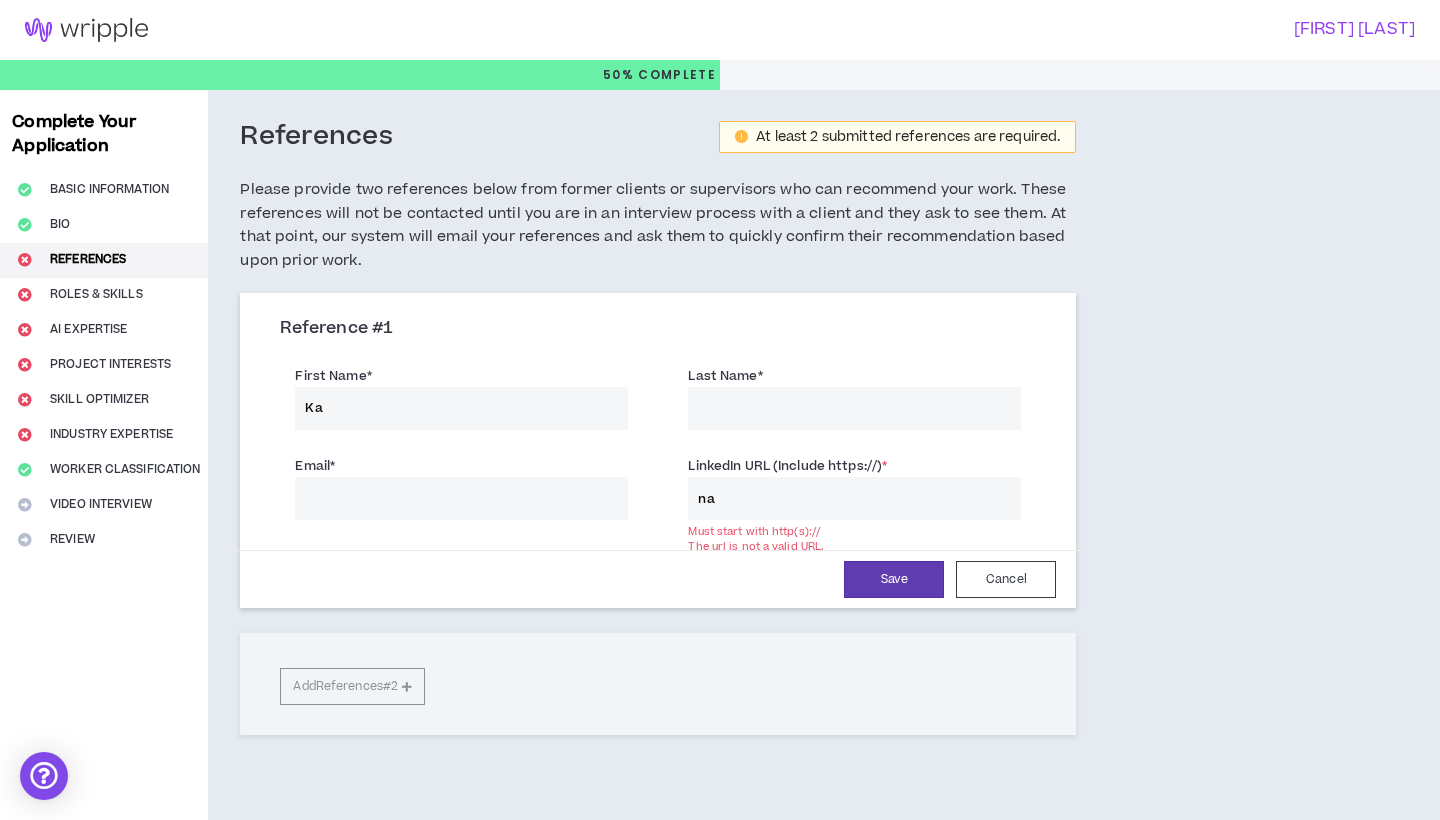 type on "K" 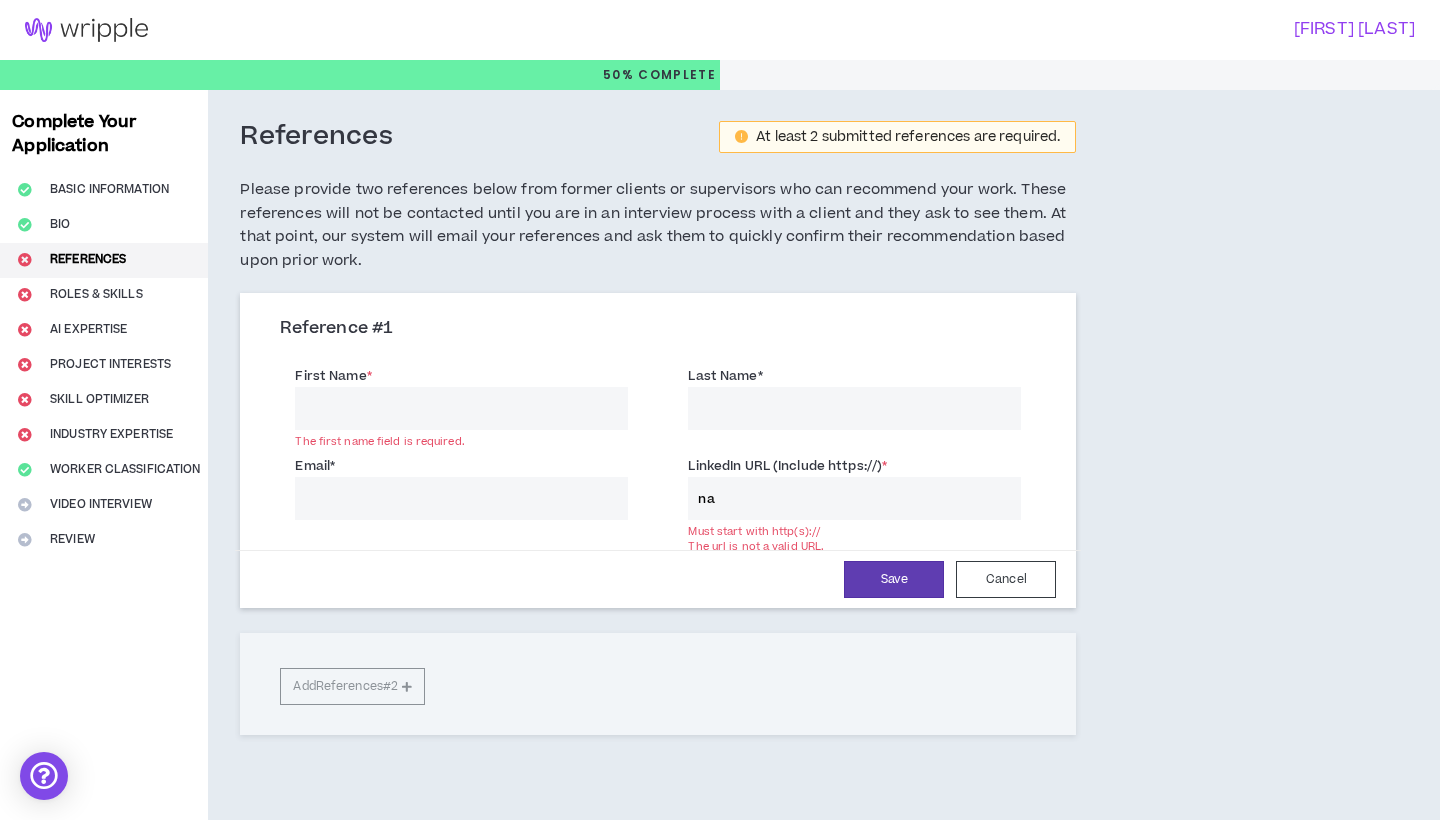 click on "First Name  *" at bounding box center [461, 408] 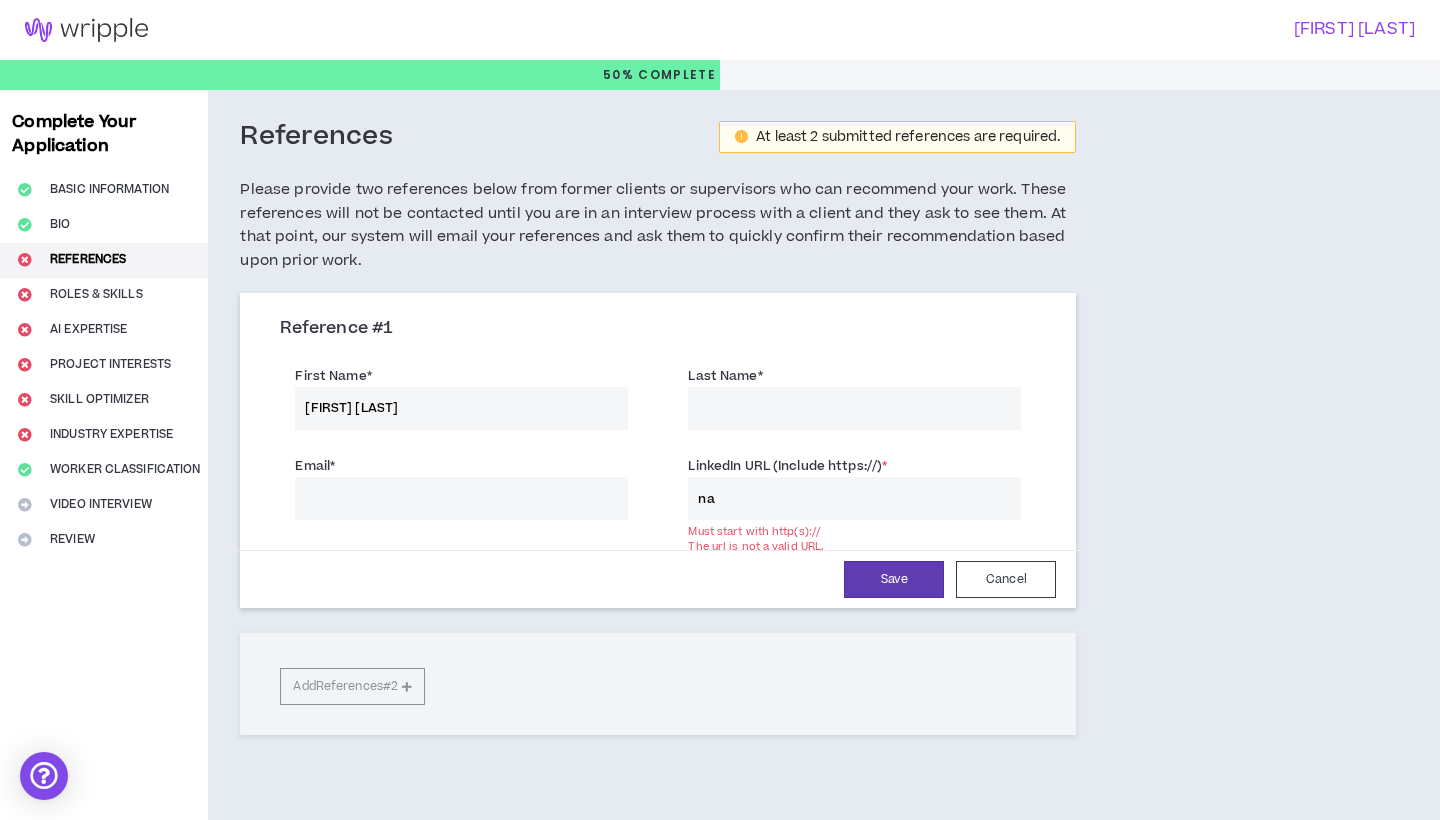 drag, startPoint x: 401, startPoint y: 404, endPoint x: 355, endPoint y: 400, distance: 46.173584 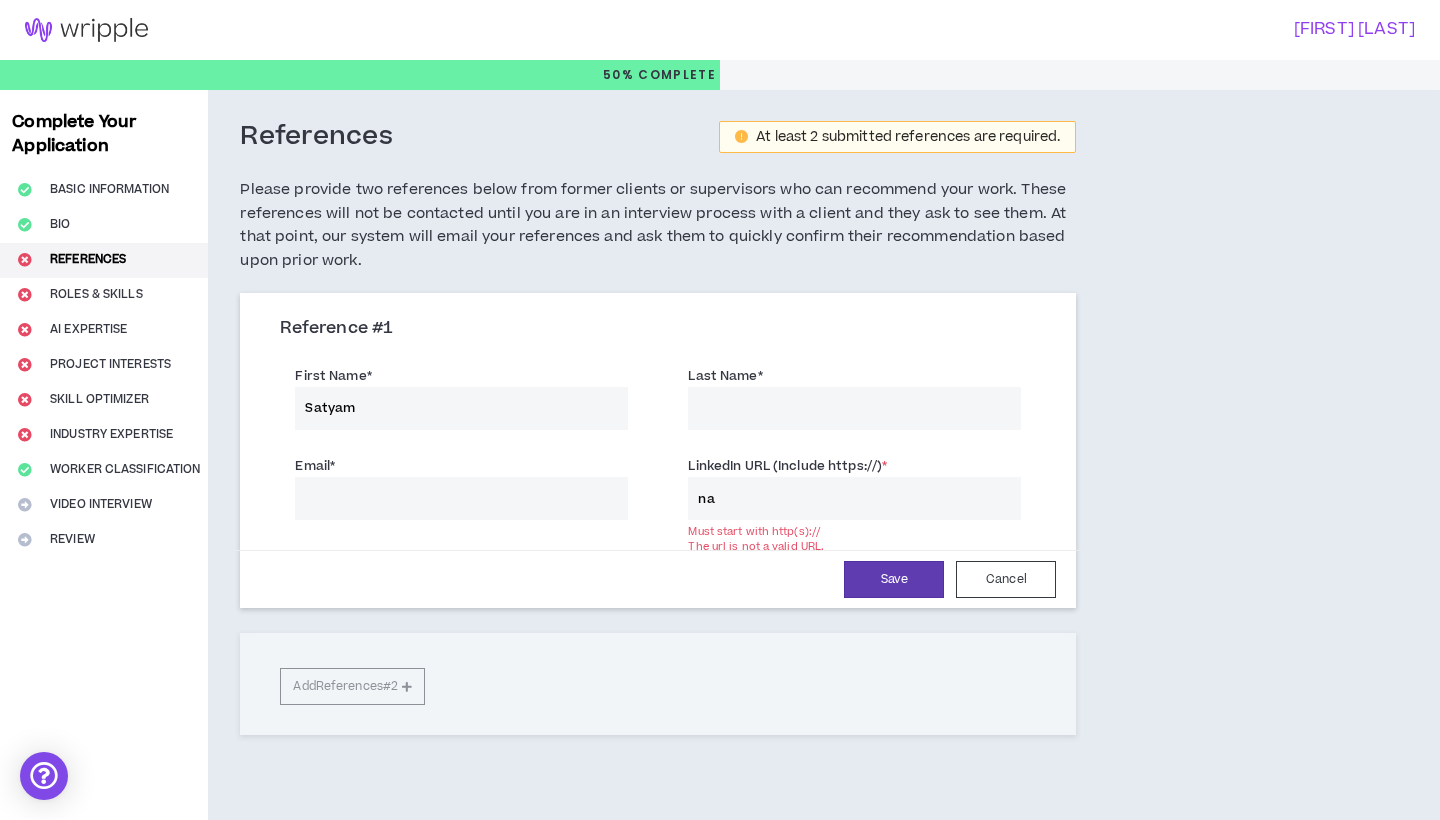 type on "Satyam" 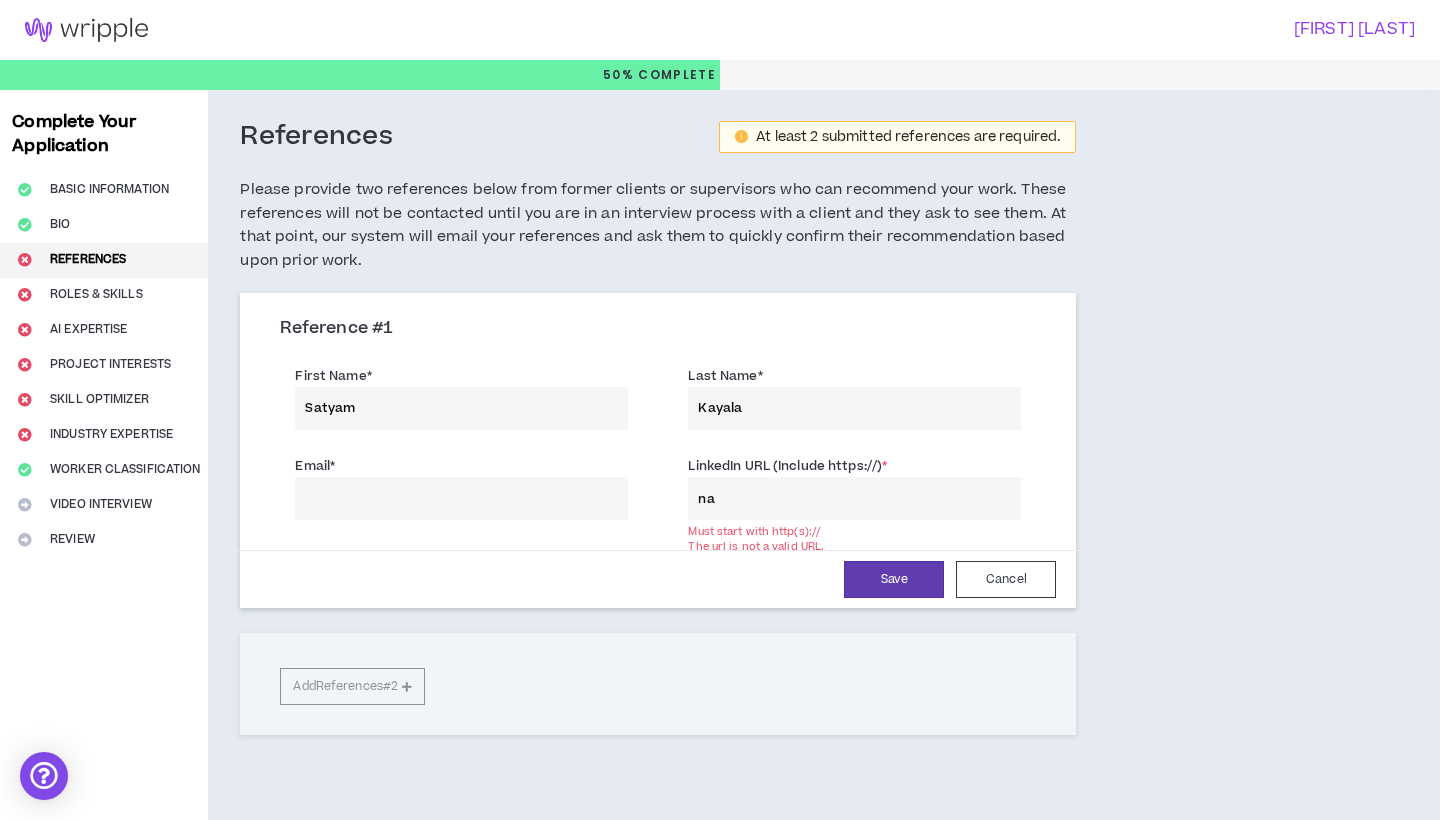 type on "Kayala" 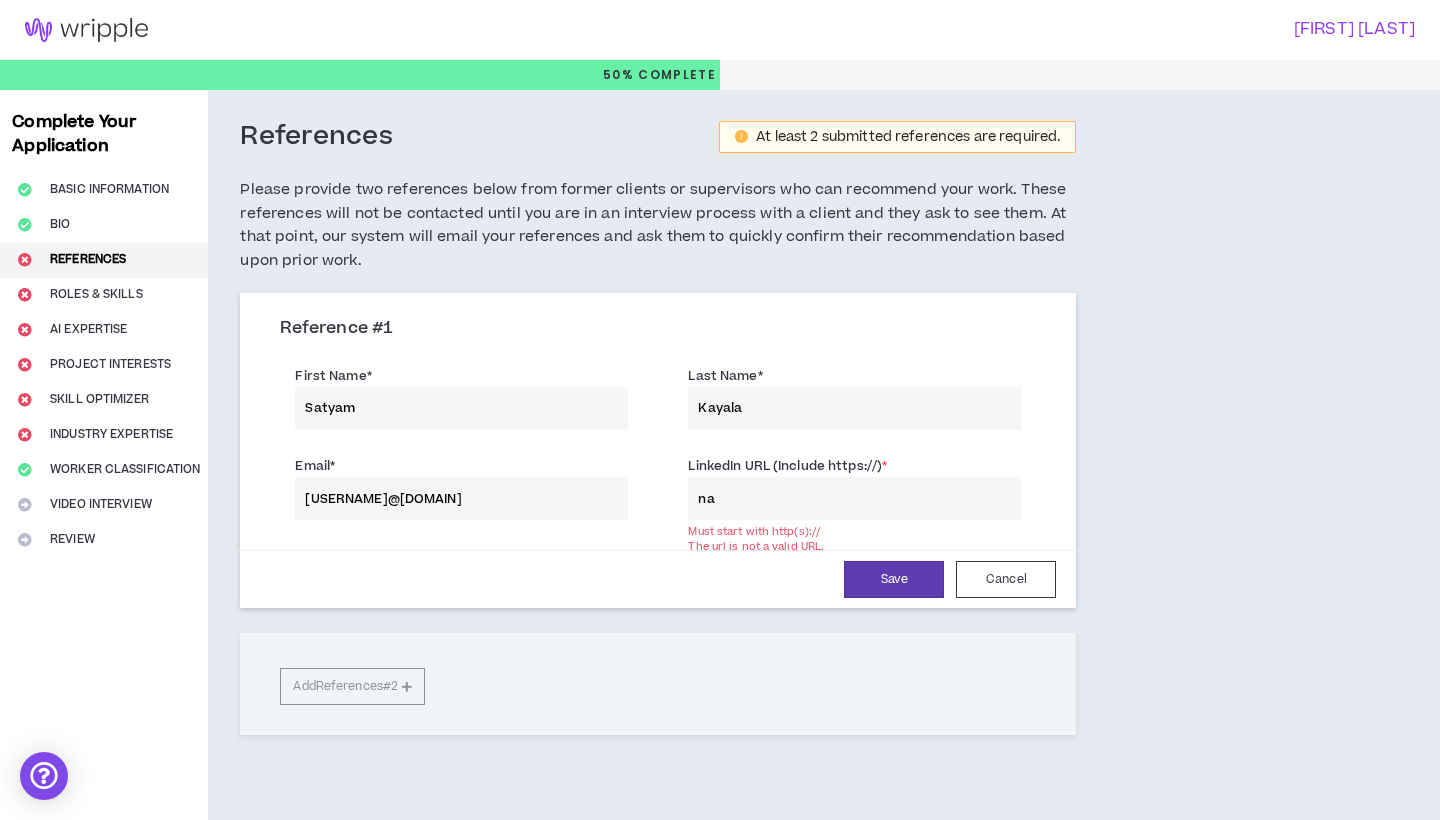 type on "[USERNAME]@[DOMAIN]" 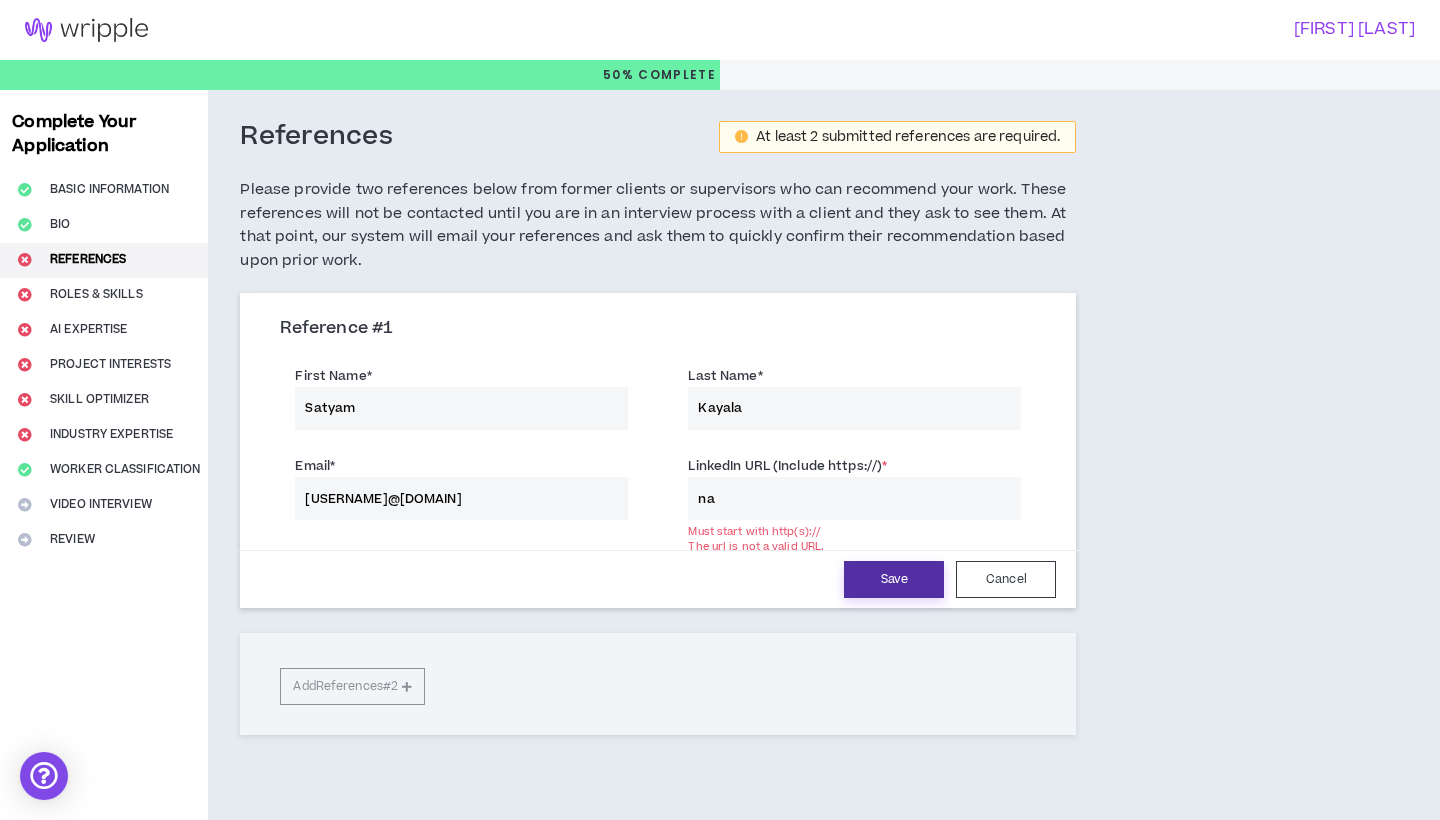 click on "Save" at bounding box center (894, 579) 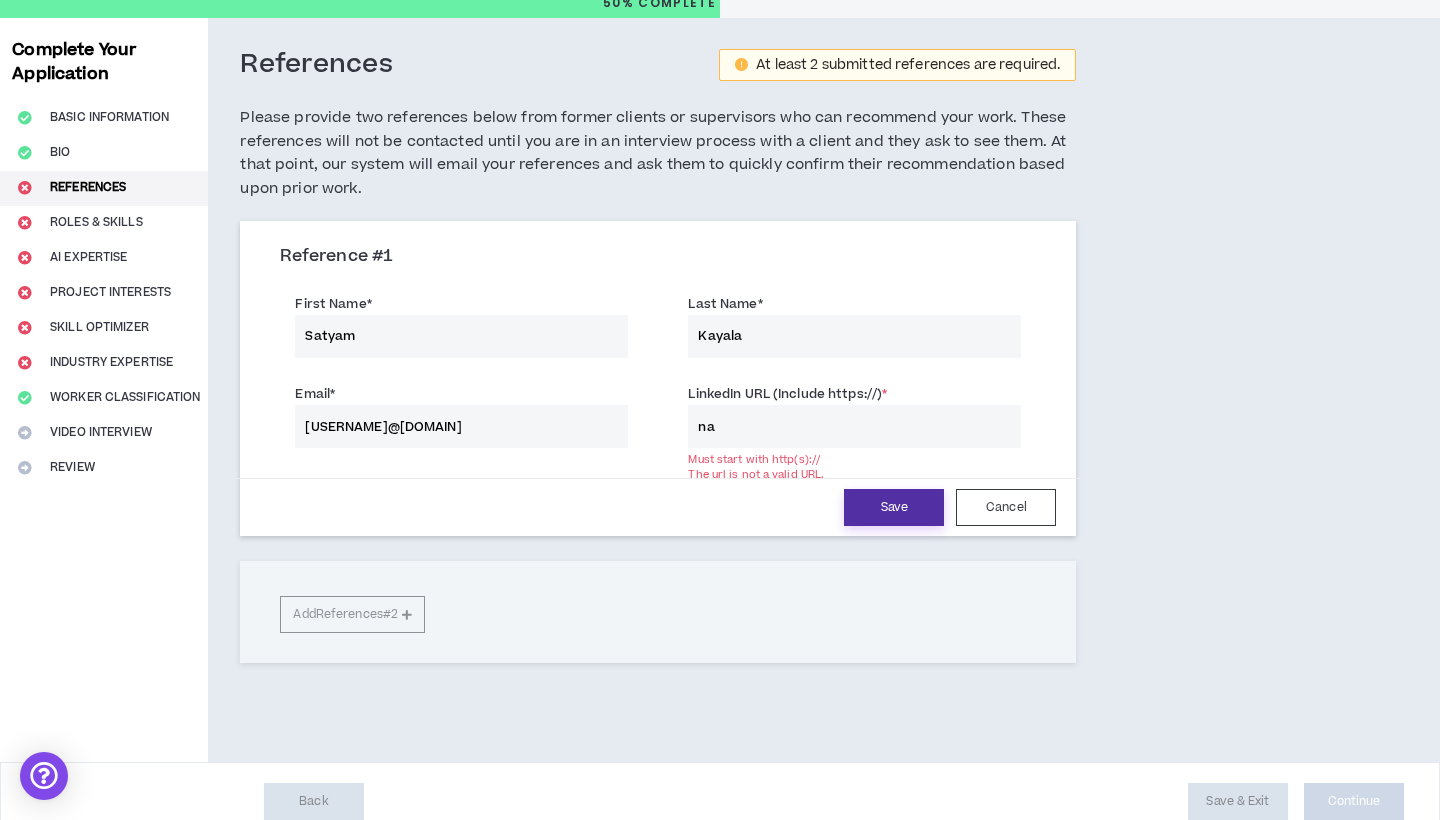 scroll, scrollTop: 88, scrollLeft: 0, axis: vertical 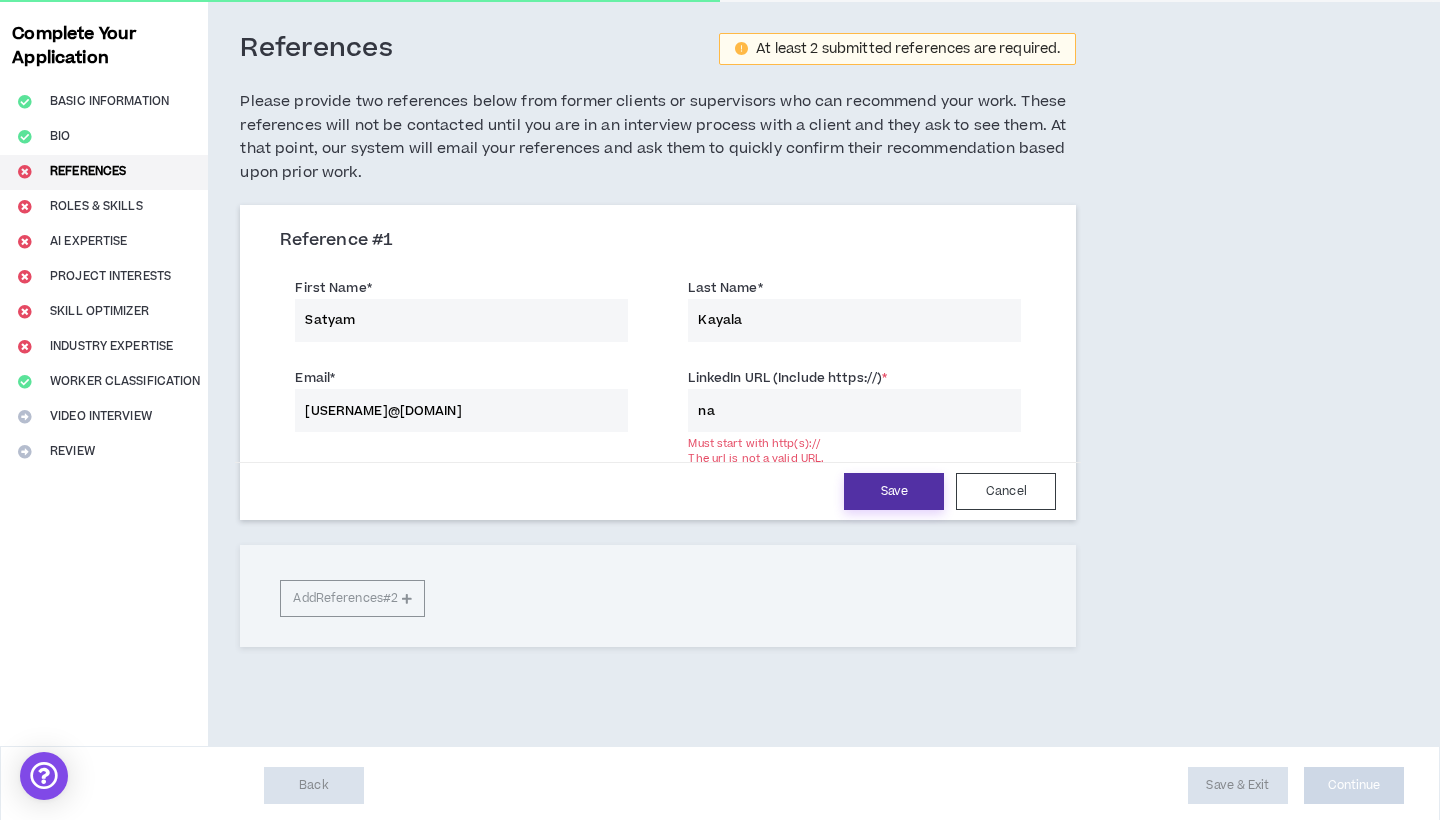 click on "Save" at bounding box center [894, 491] 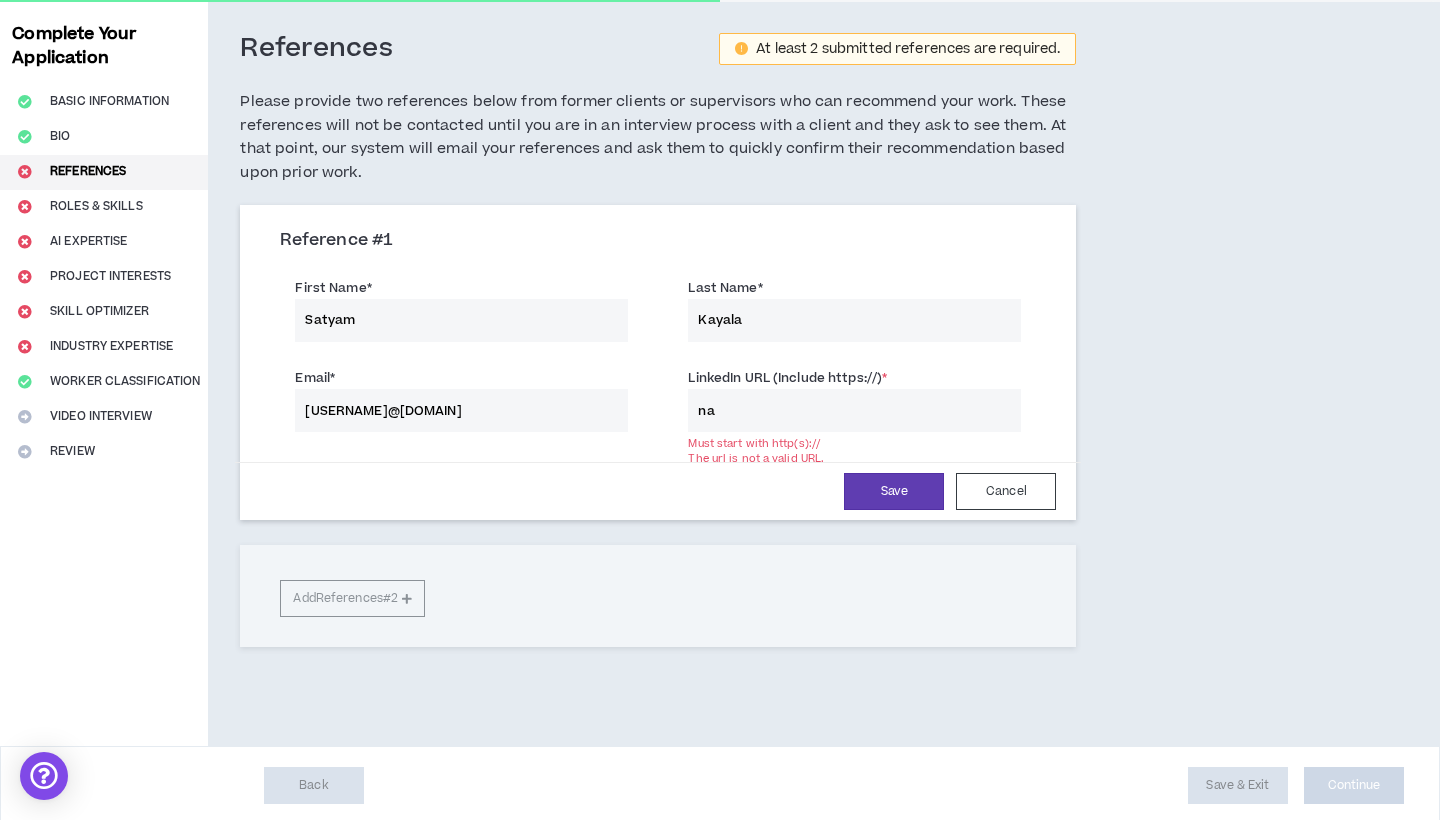 click on "Reference # 1 First Name  * [FIRST] Last Name  * [LAST] Email  * [USERNAME]@[DOMAIN] LinkedIn URL (Include https://)  * na Must start with http(s):// The url is not a valid URL. Save Cancel Add  References  #2" at bounding box center [658, 426] 